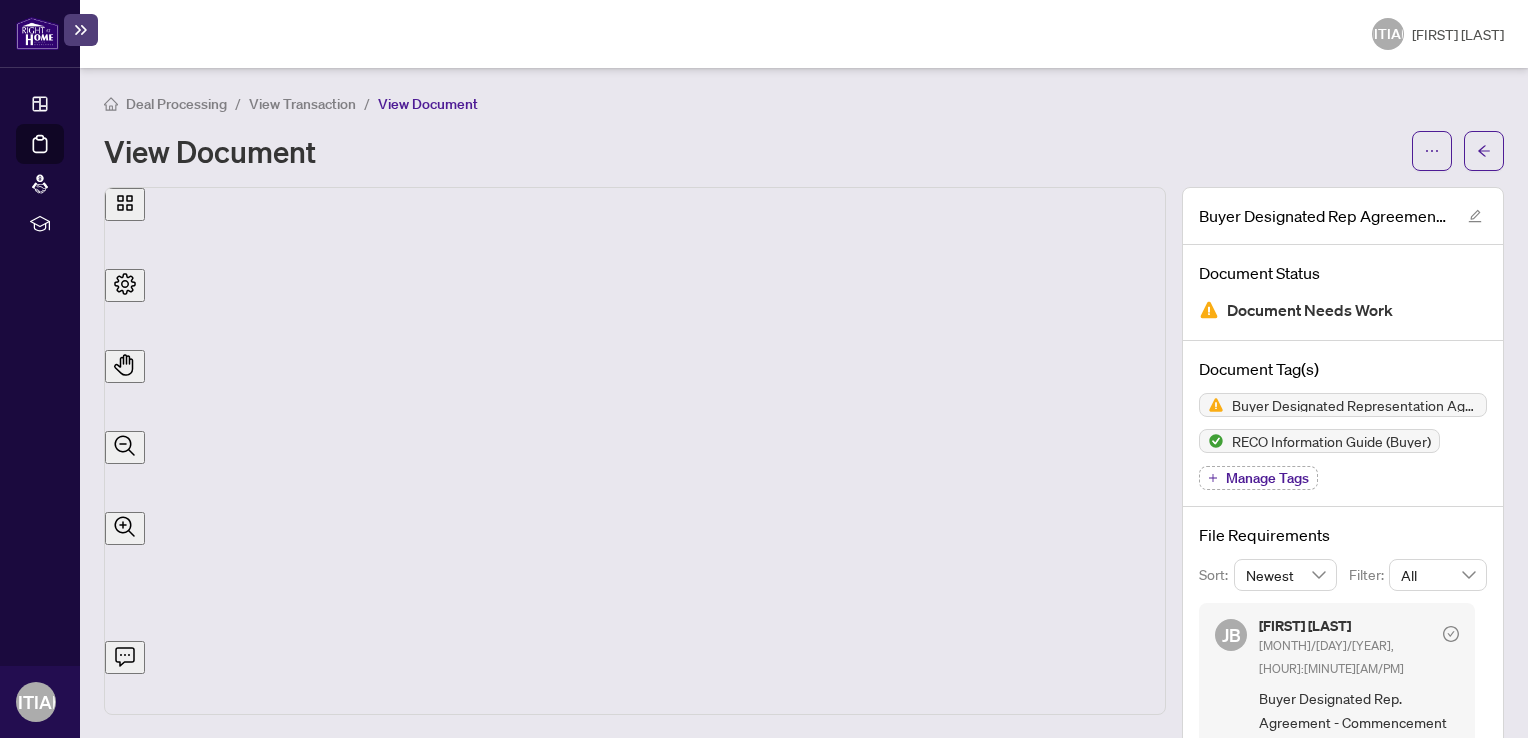 scroll, scrollTop: 0, scrollLeft: 0, axis: both 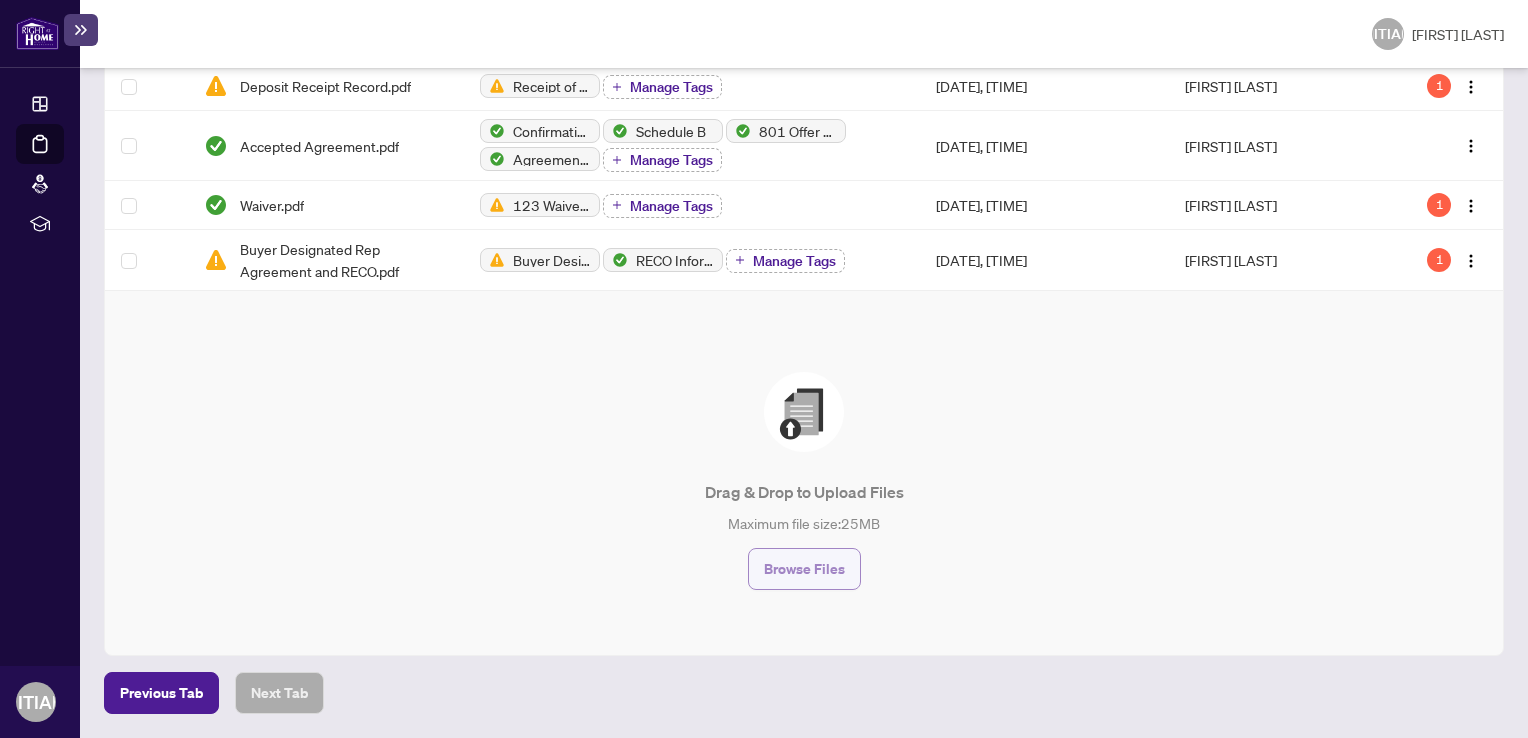 click on "Browse Files" at bounding box center [804, 569] 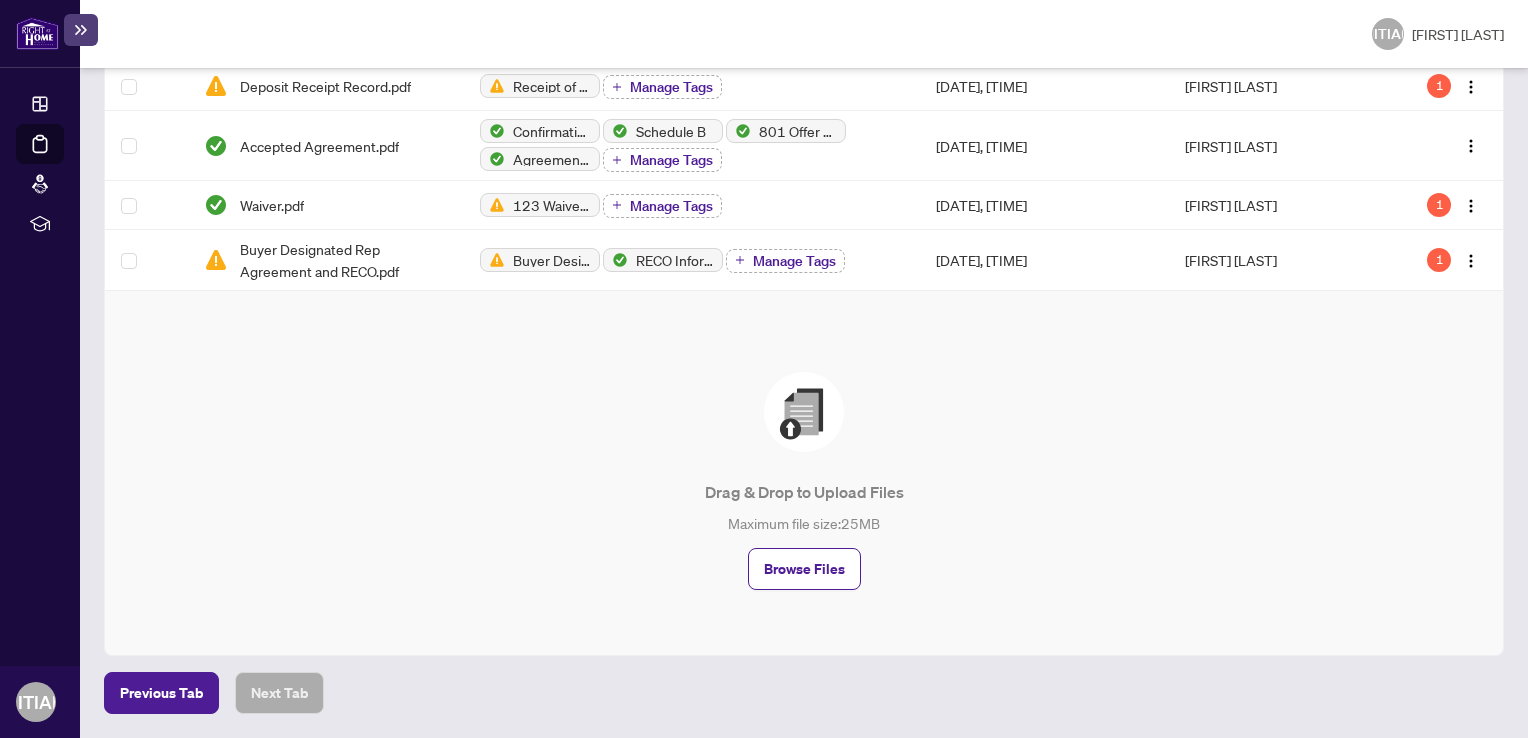 scroll, scrollTop: 0, scrollLeft: 0, axis: both 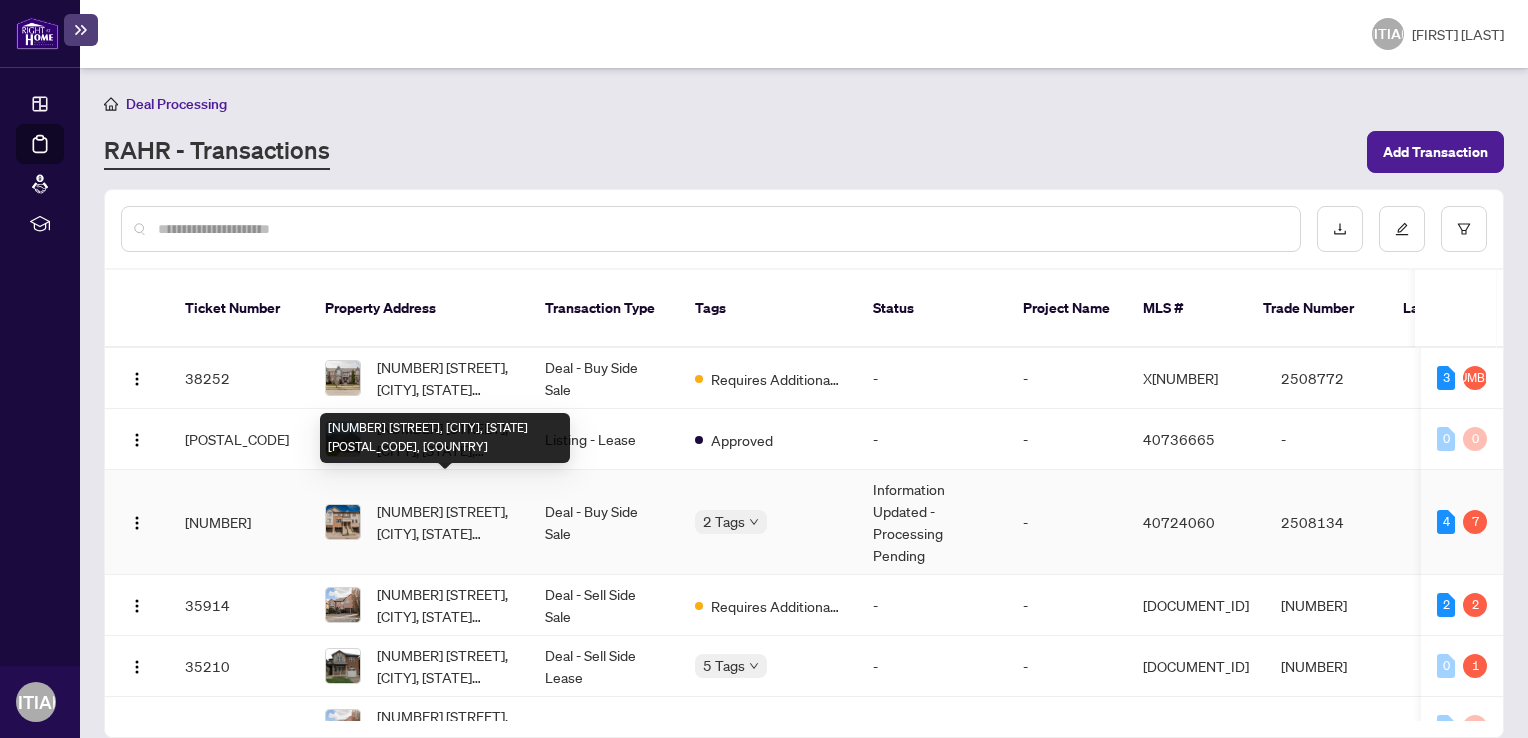 click on "[NUMBER] [STREET], [CITY], [STATE] [POSTAL_CODE], [COUNTRY]" at bounding box center [445, 522] 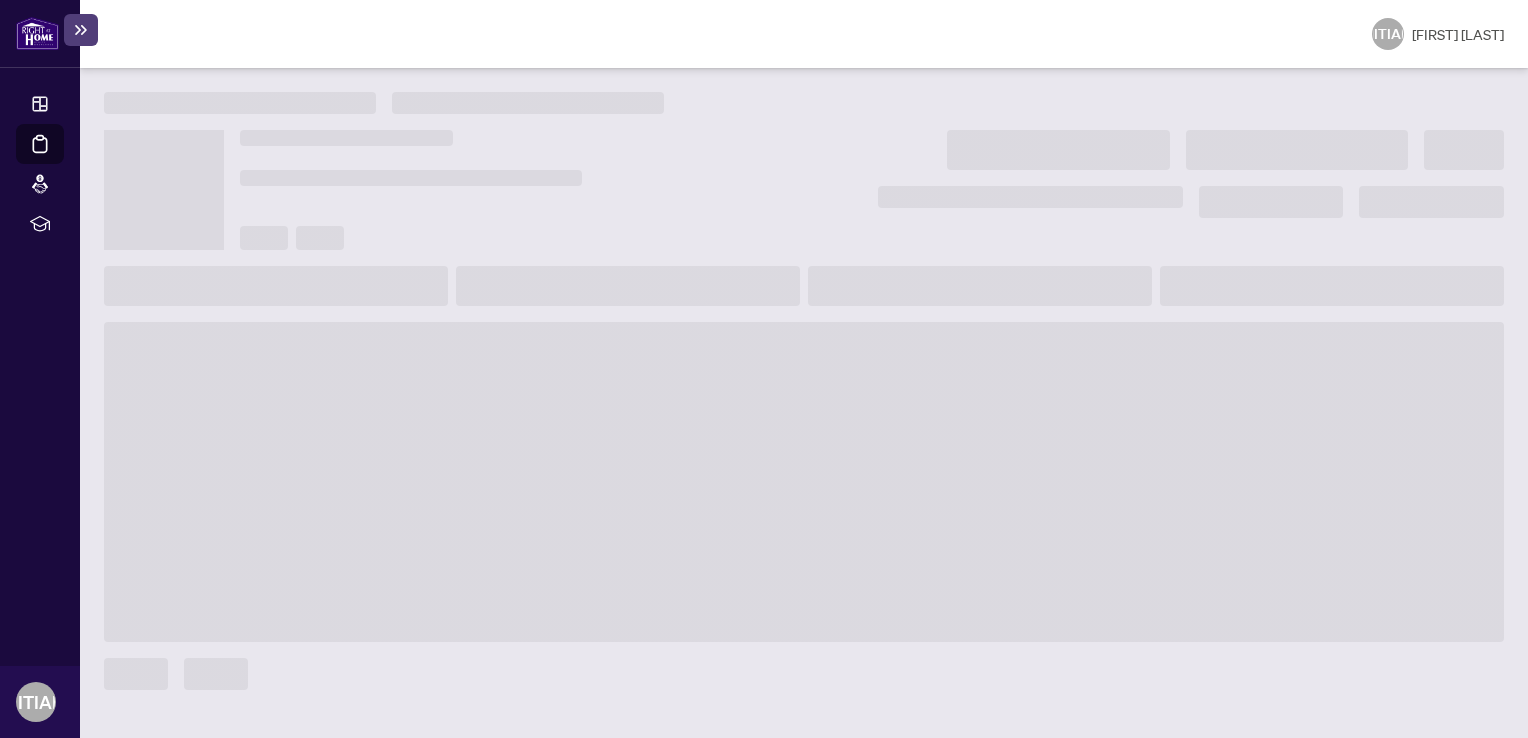 click at bounding box center [804, 482] 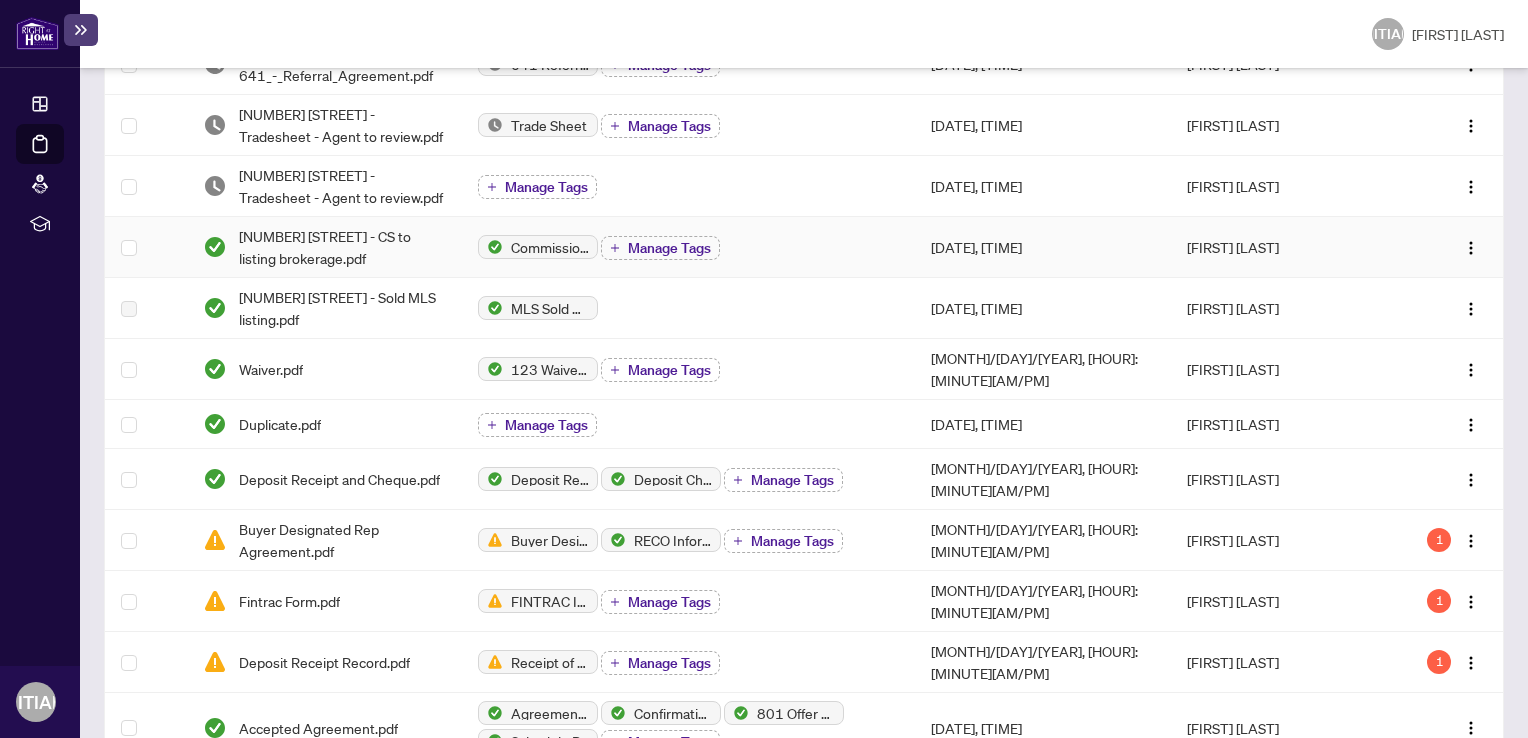scroll, scrollTop: 915, scrollLeft: 0, axis: vertical 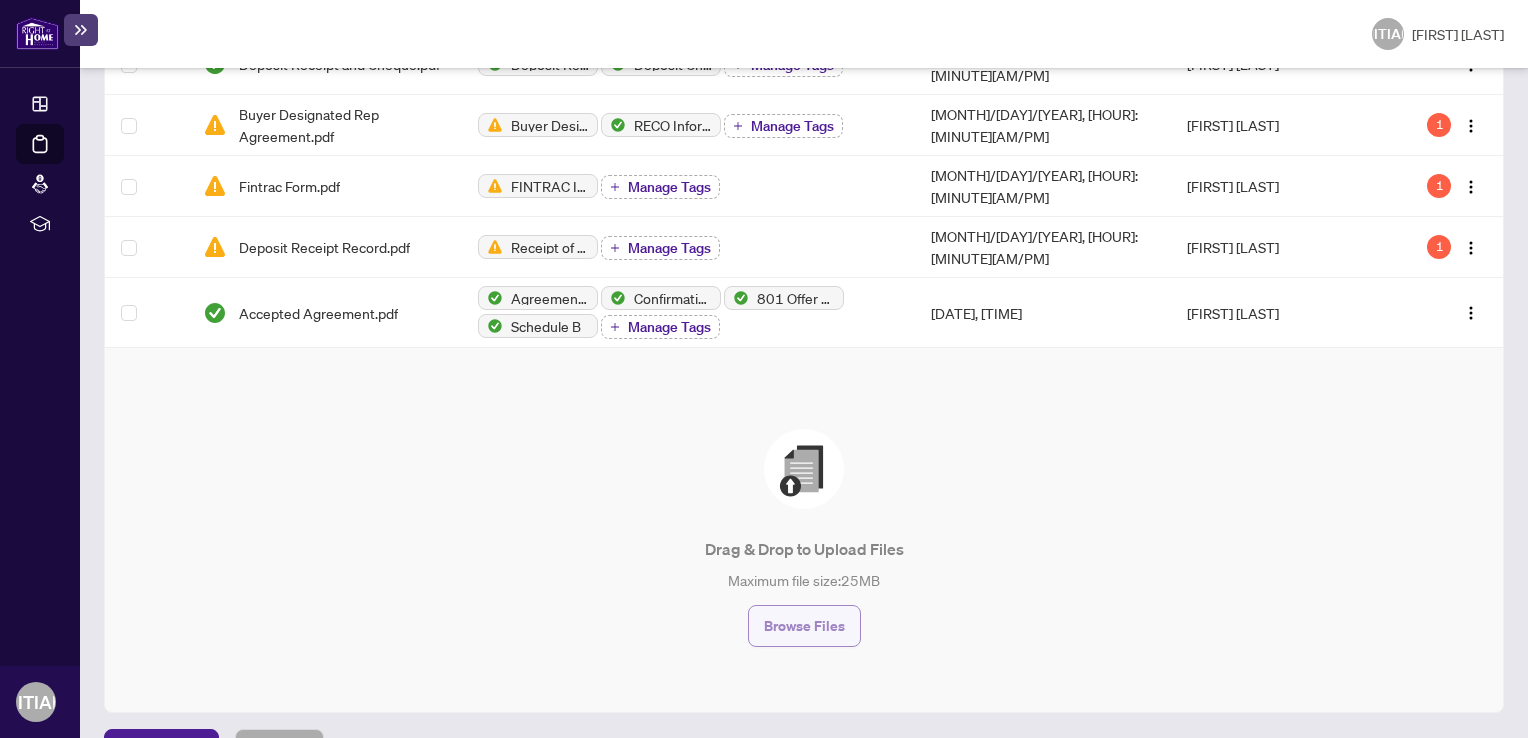 click on "Browse Files" at bounding box center (804, 626) 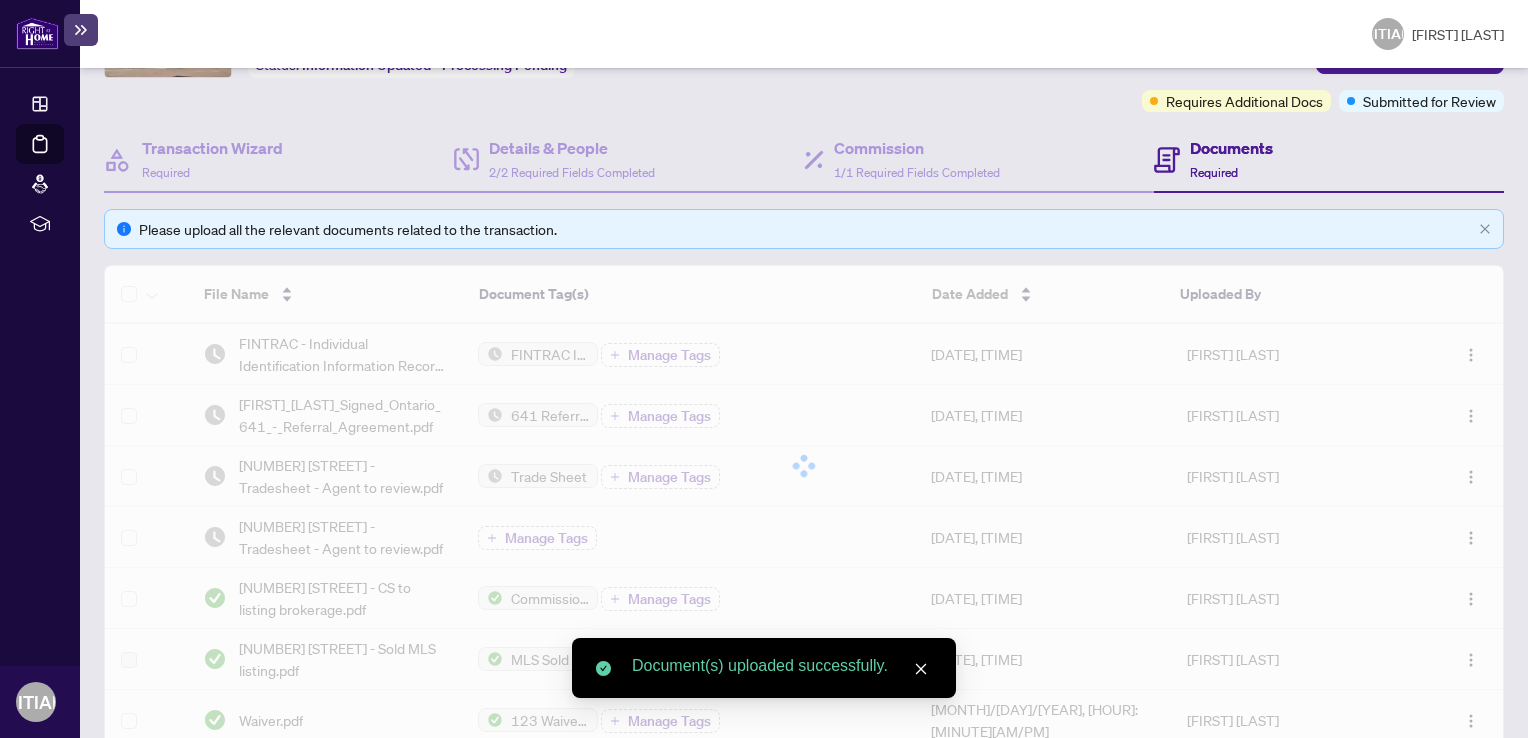 scroll, scrollTop: 0, scrollLeft: 0, axis: both 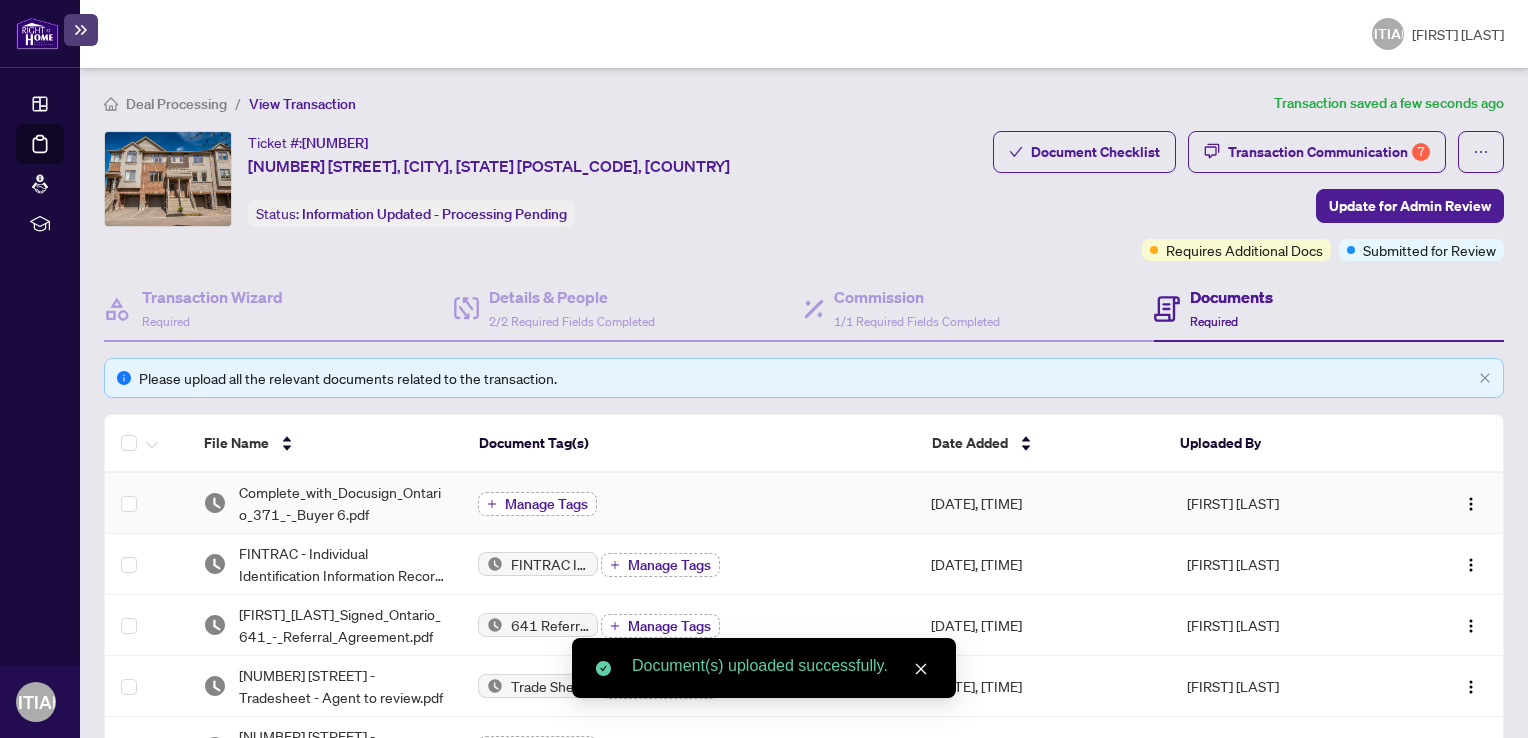 click on "Manage Tags" at bounding box center [546, 504] 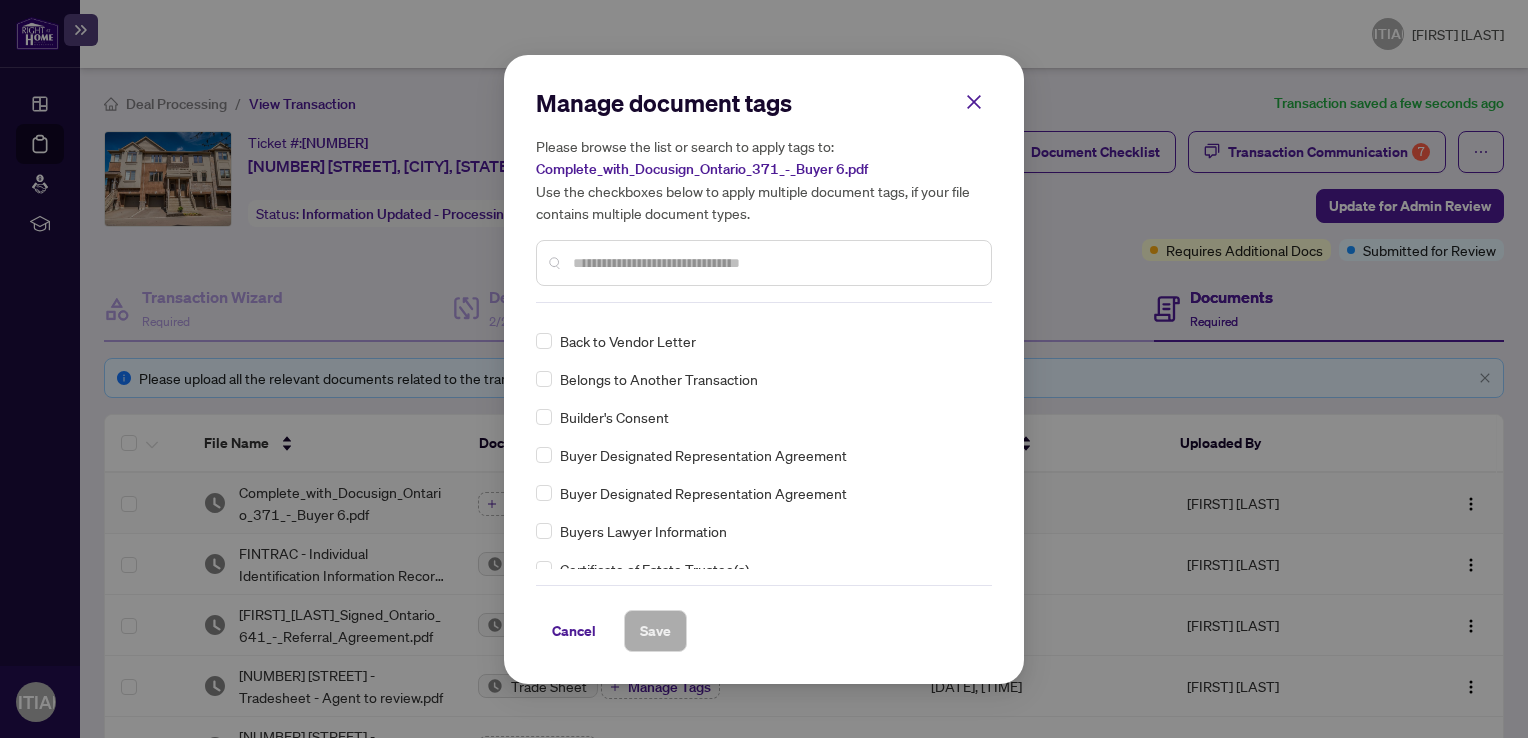 scroll, scrollTop: 300, scrollLeft: 0, axis: vertical 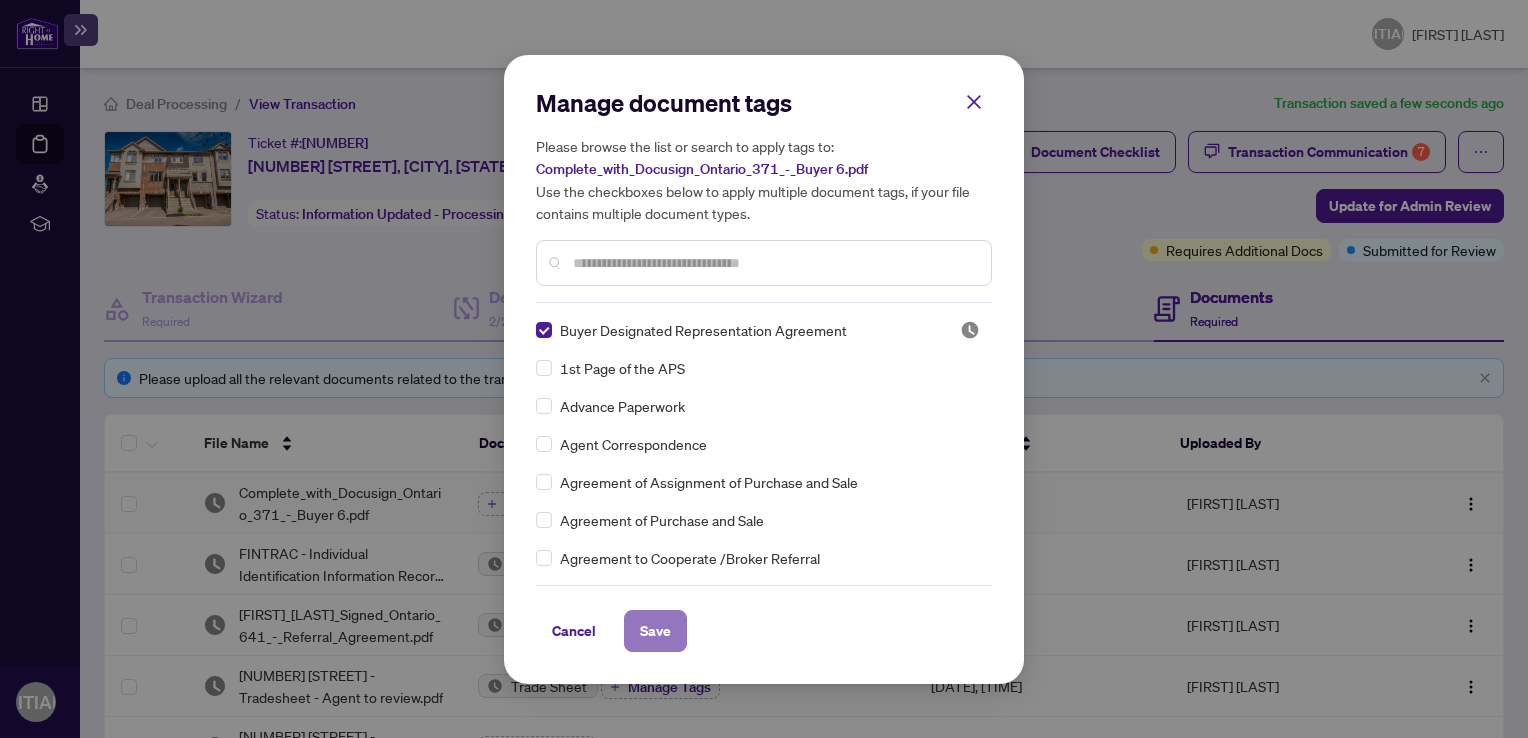 click on "Save" at bounding box center [655, 631] 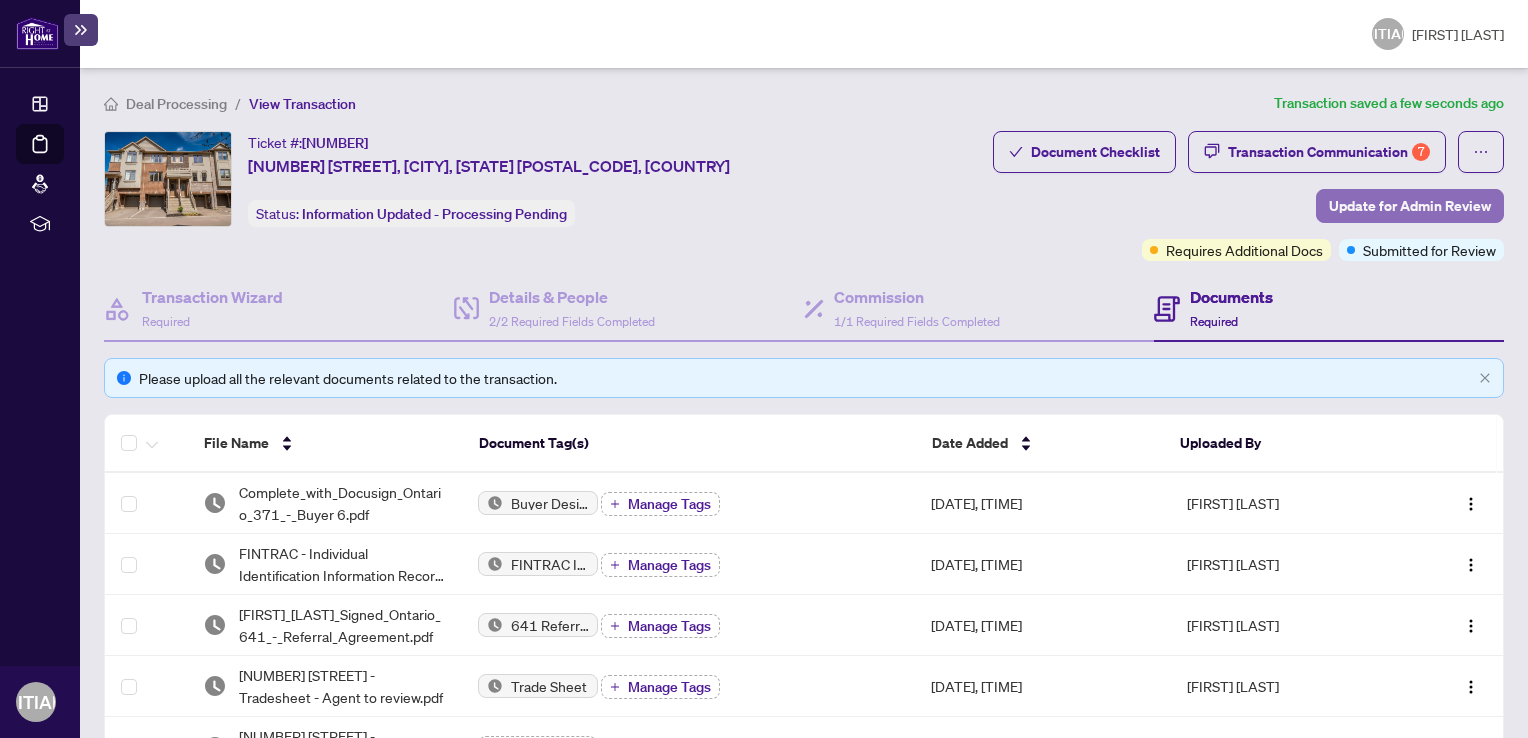 click on "Update for Admin Review" at bounding box center (1410, 206) 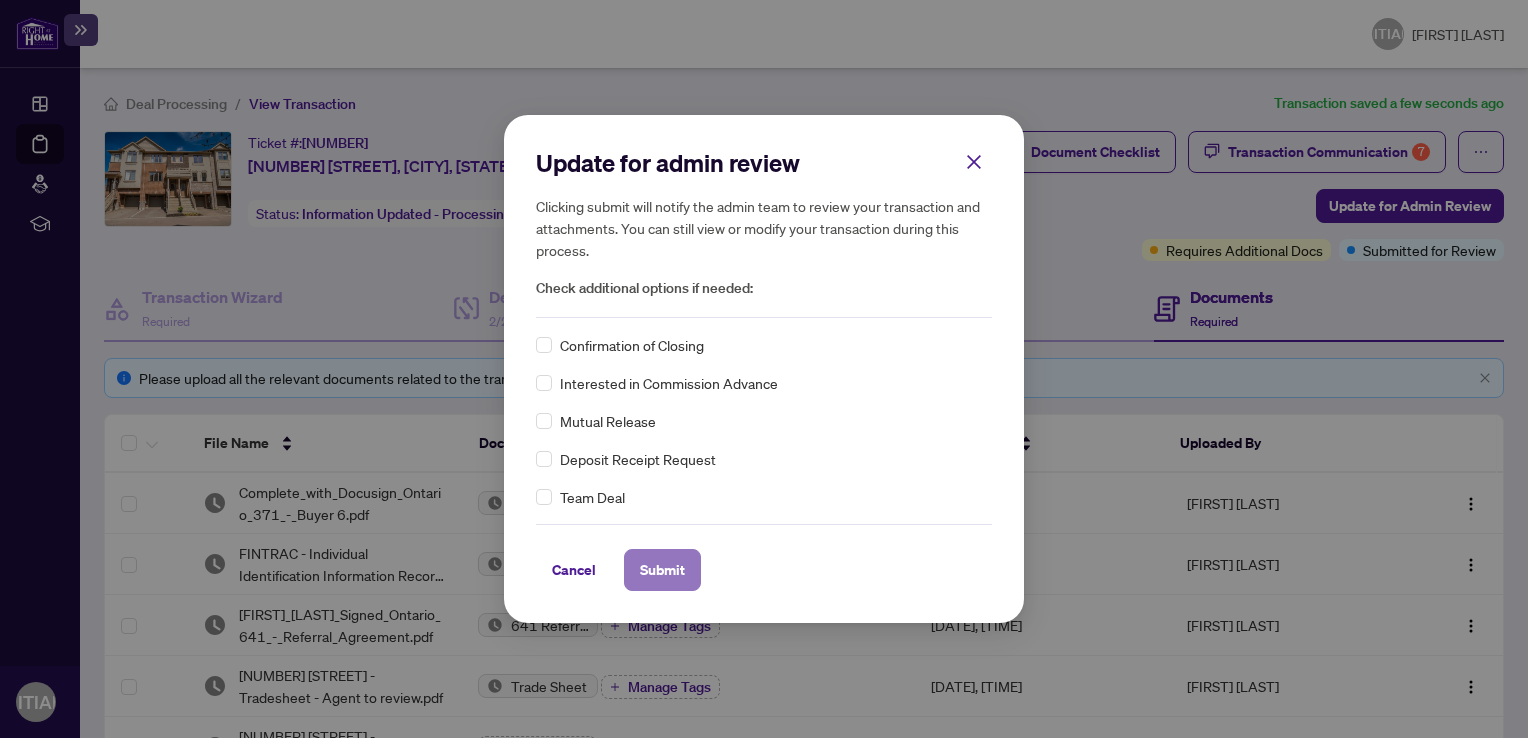 click on "Submit" at bounding box center (0, 0) 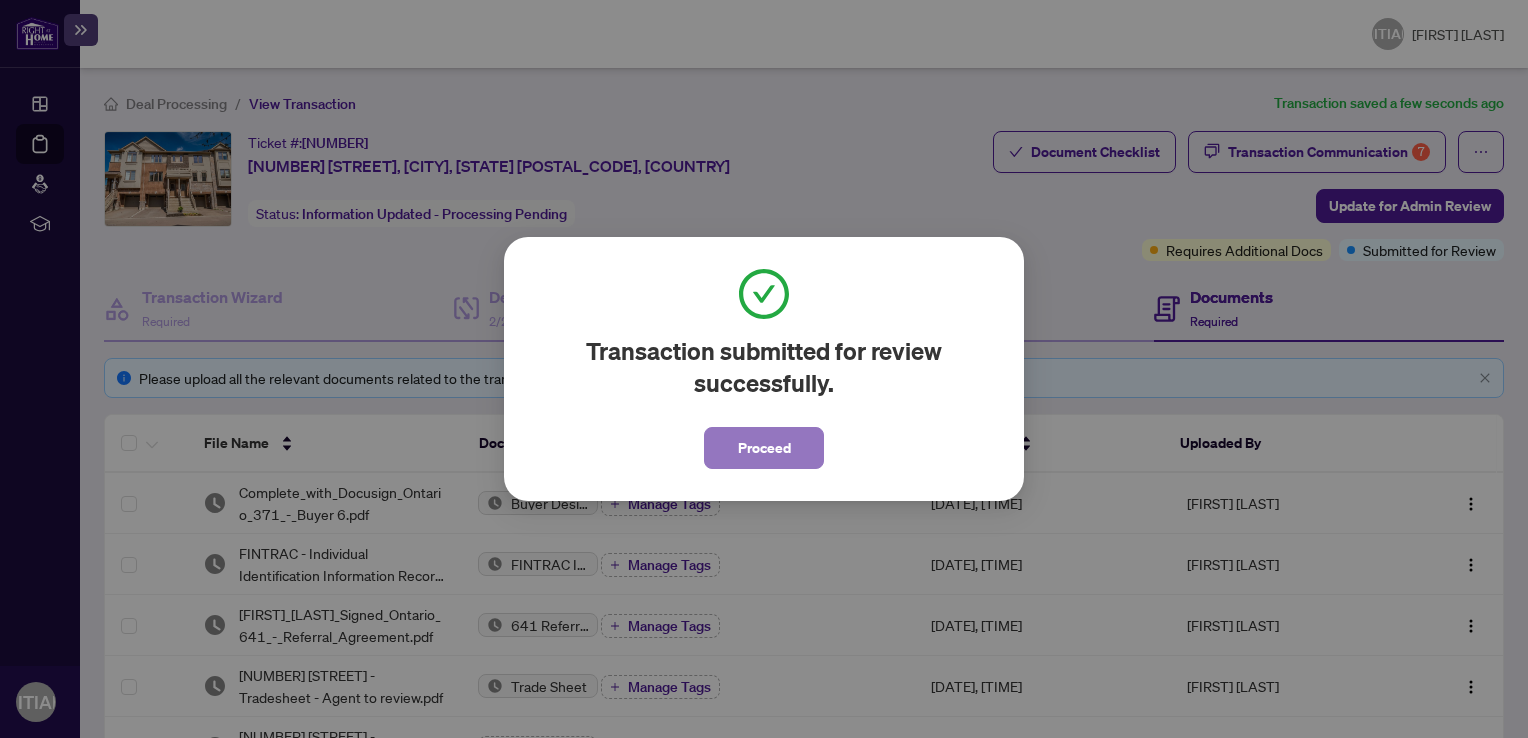 click on "Proceed" at bounding box center [764, 448] 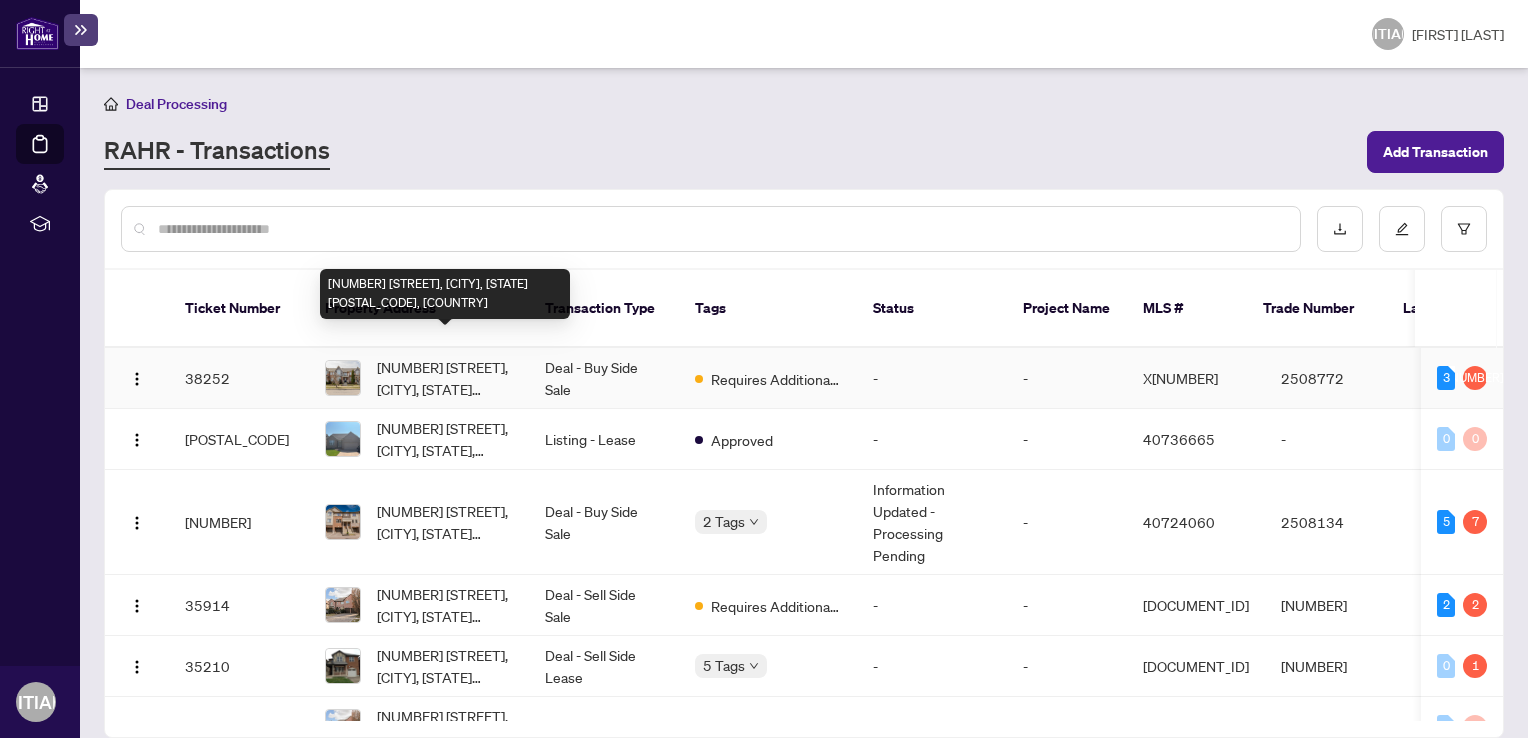 click on "[NUMBER] [STREET], [CITY], [STATE] [POSTAL_CODE], [COUNTRY]" at bounding box center [445, 378] 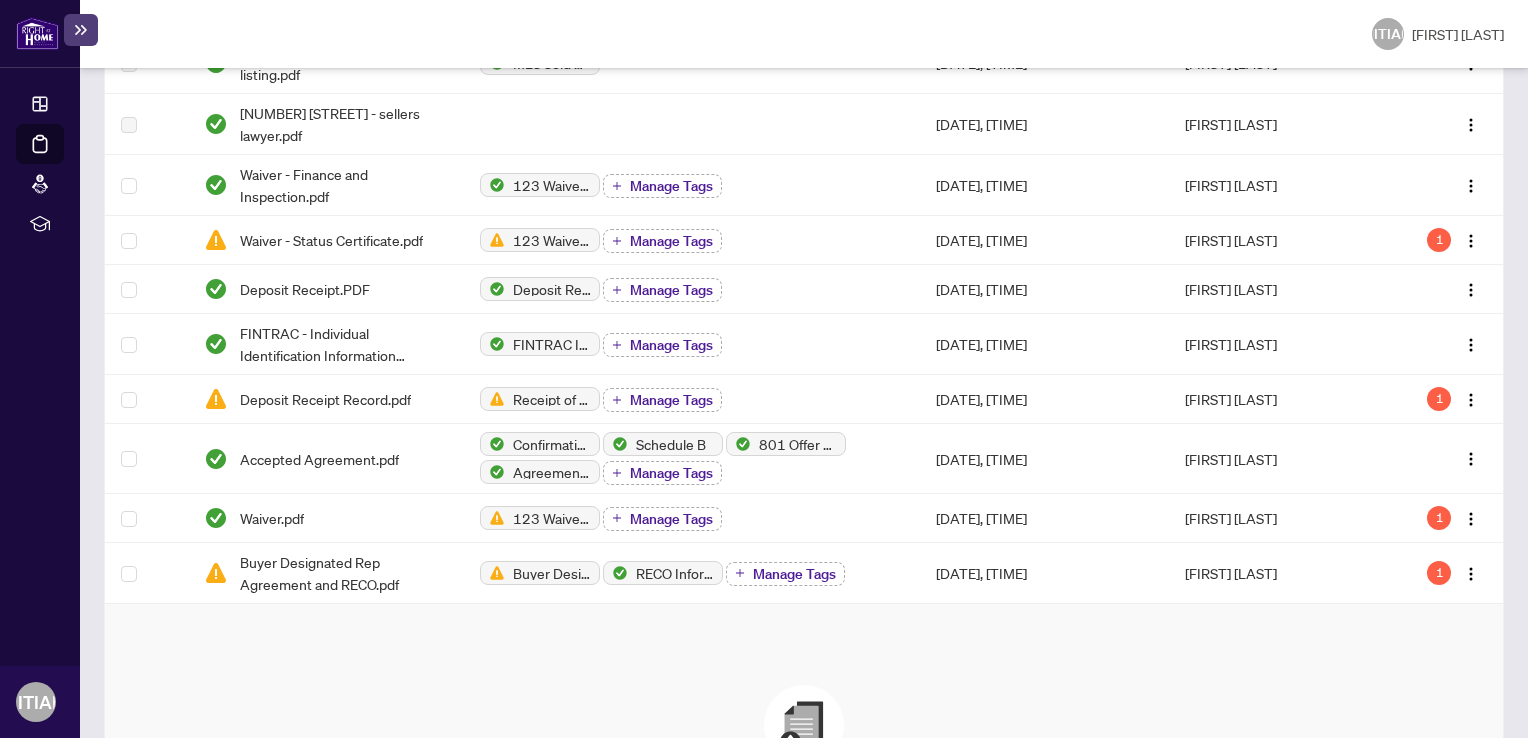 scroll, scrollTop: 800, scrollLeft: 0, axis: vertical 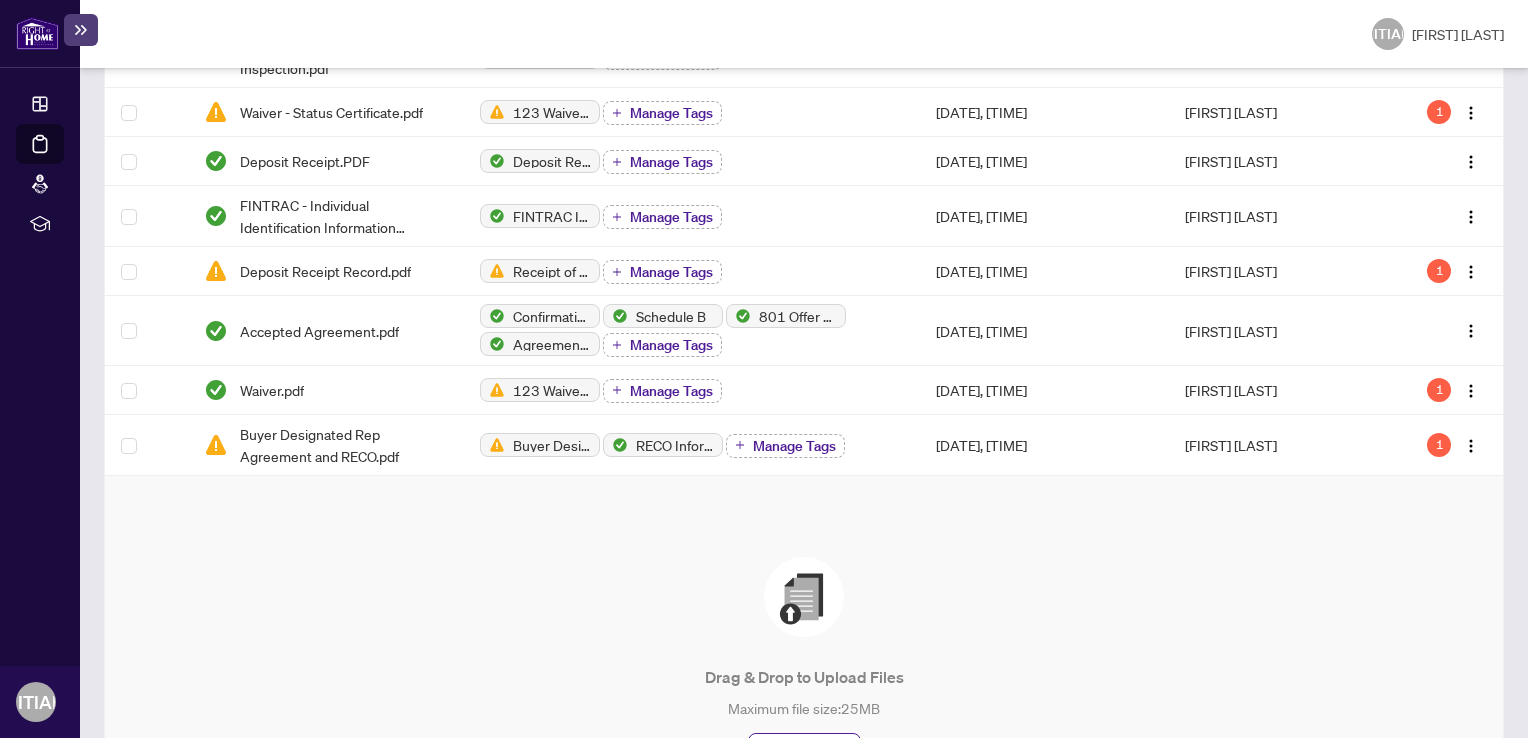 click at bounding box center [804, 597] 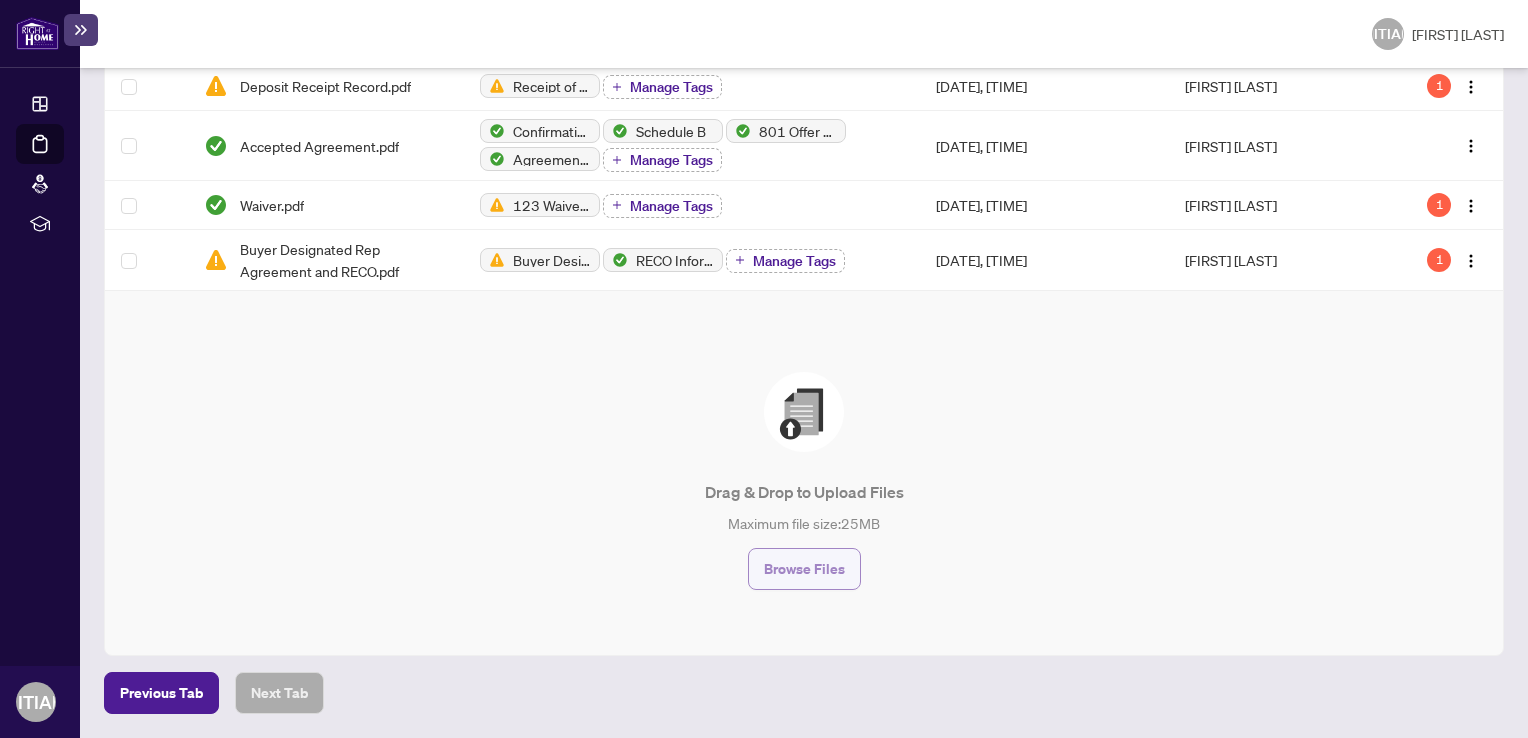 click on "Browse Files" at bounding box center (804, 569) 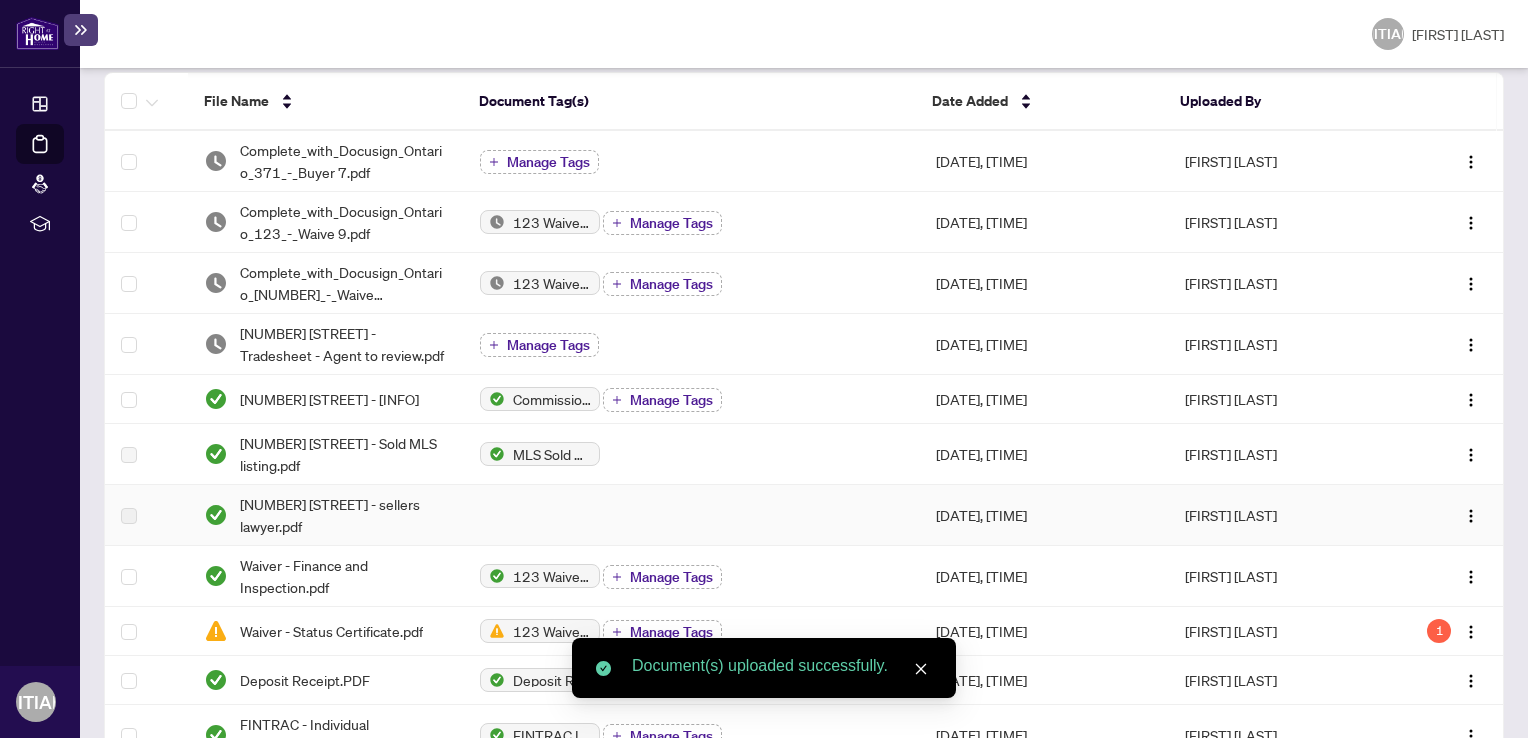 scroll, scrollTop: 188, scrollLeft: 0, axis: vertical 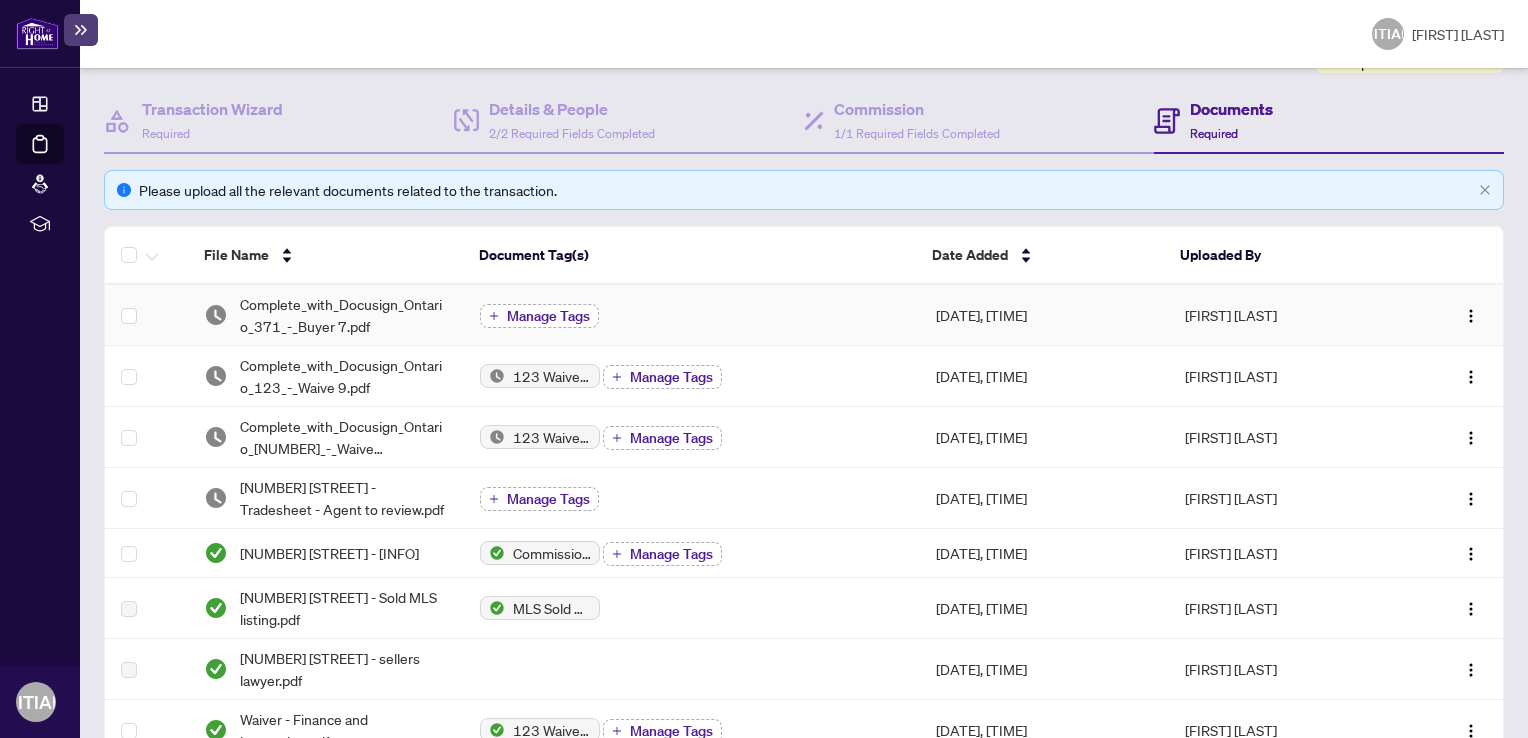 click on "Manage Tags" at bounding box center (539, 316) 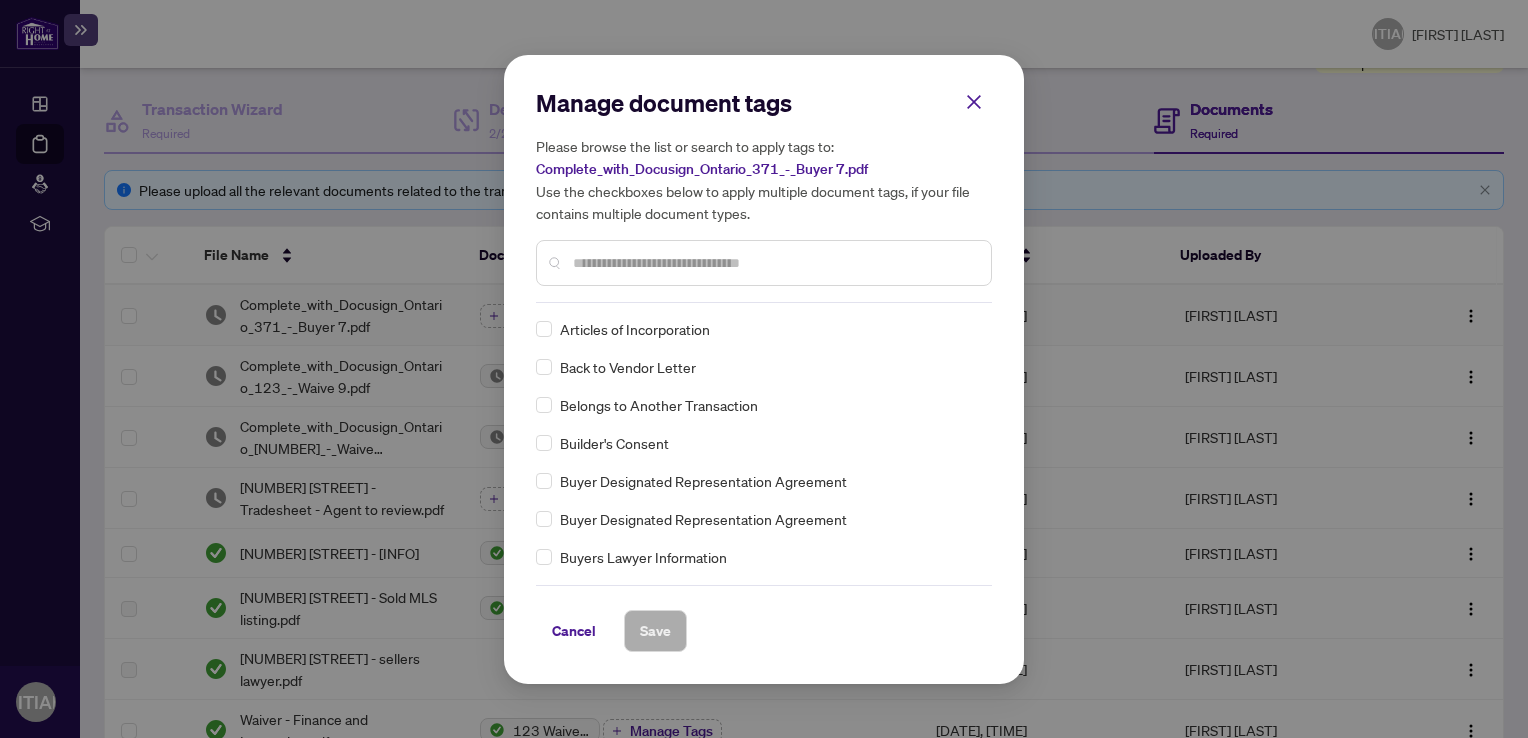 scroll, scrollTop: 300, scrollLeft: 0, axis: vertical 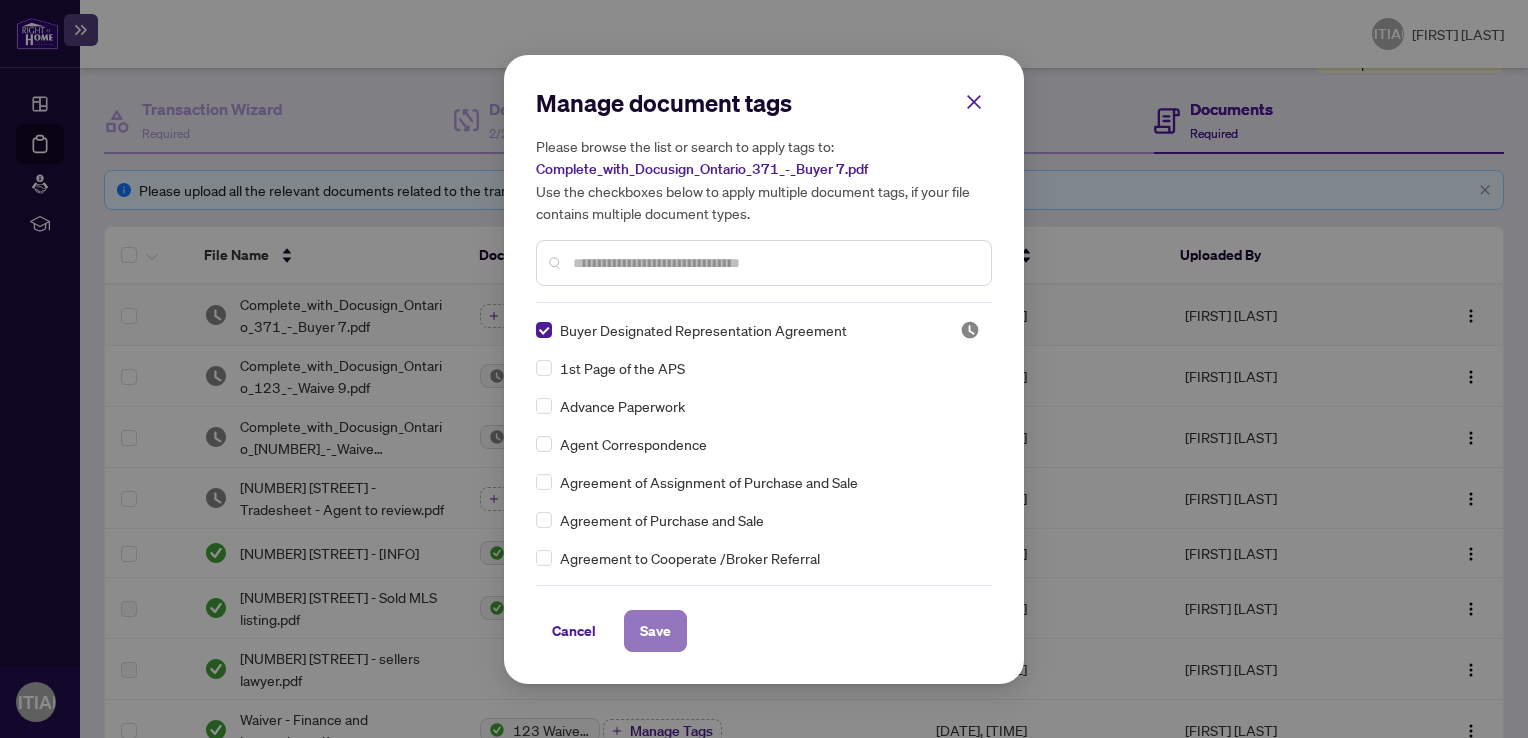 click on "Save" at bounding box center [655, 631] 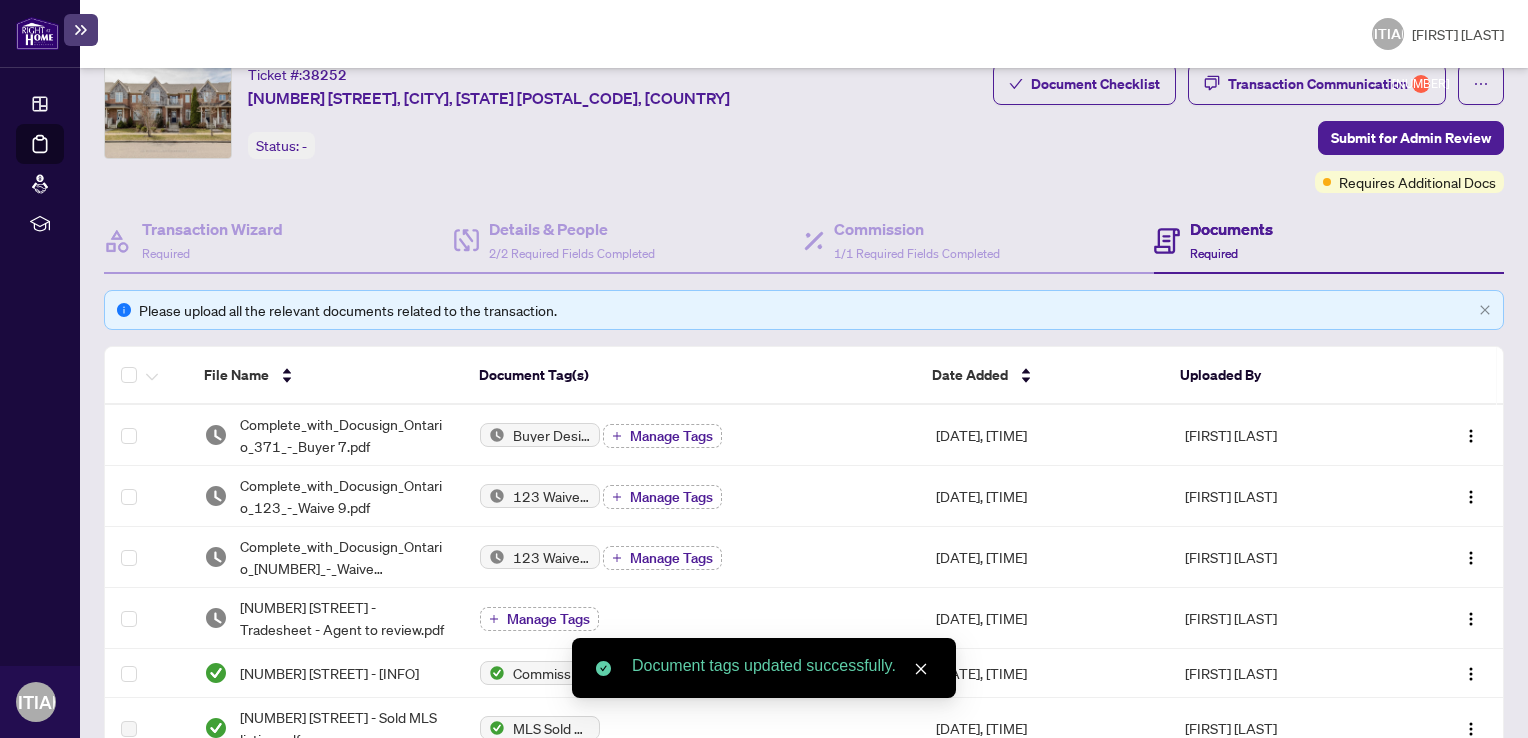 scroll, scrollTop: 0, scrollLeft: 0, axis: both 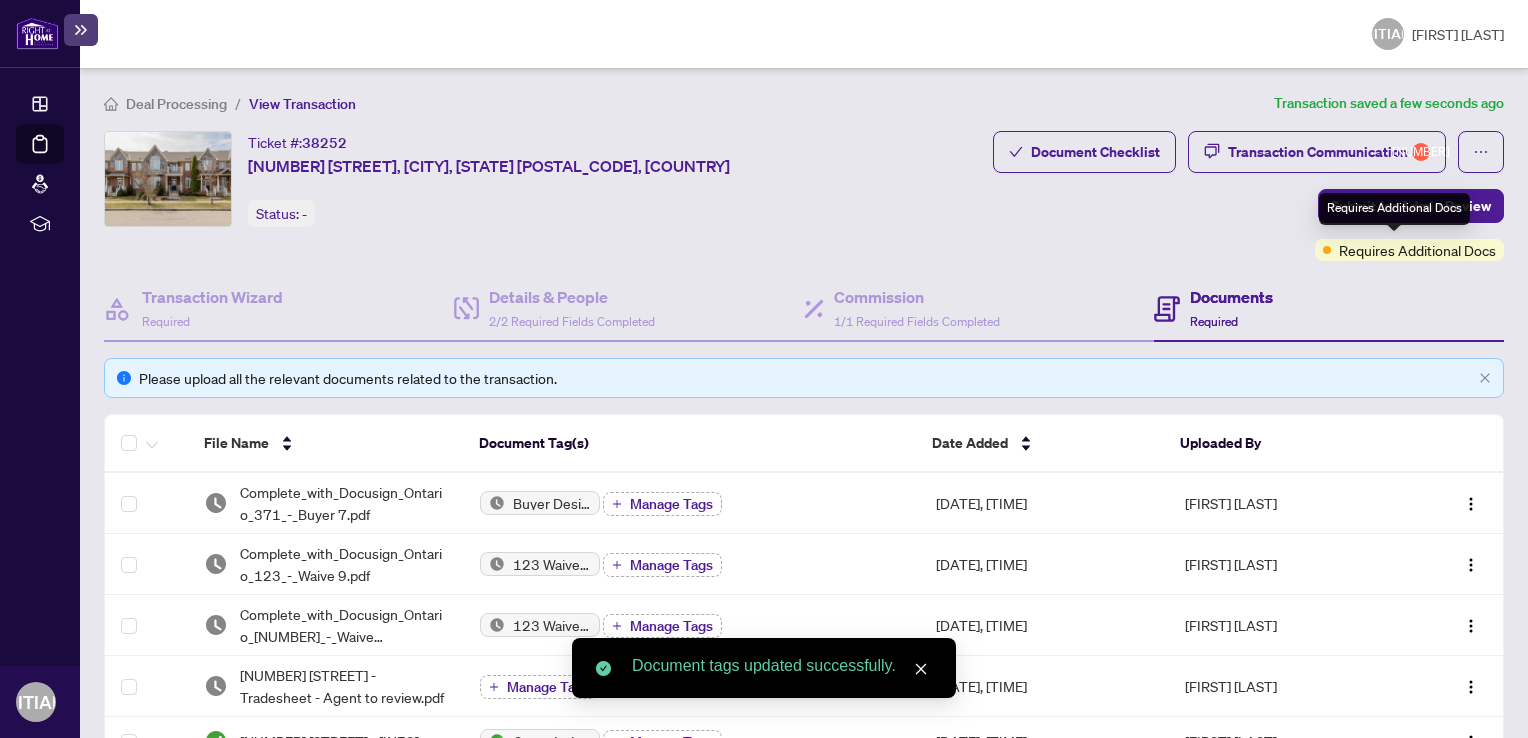 click on "Requires Additional Docs" at bounding box center (0, 0) 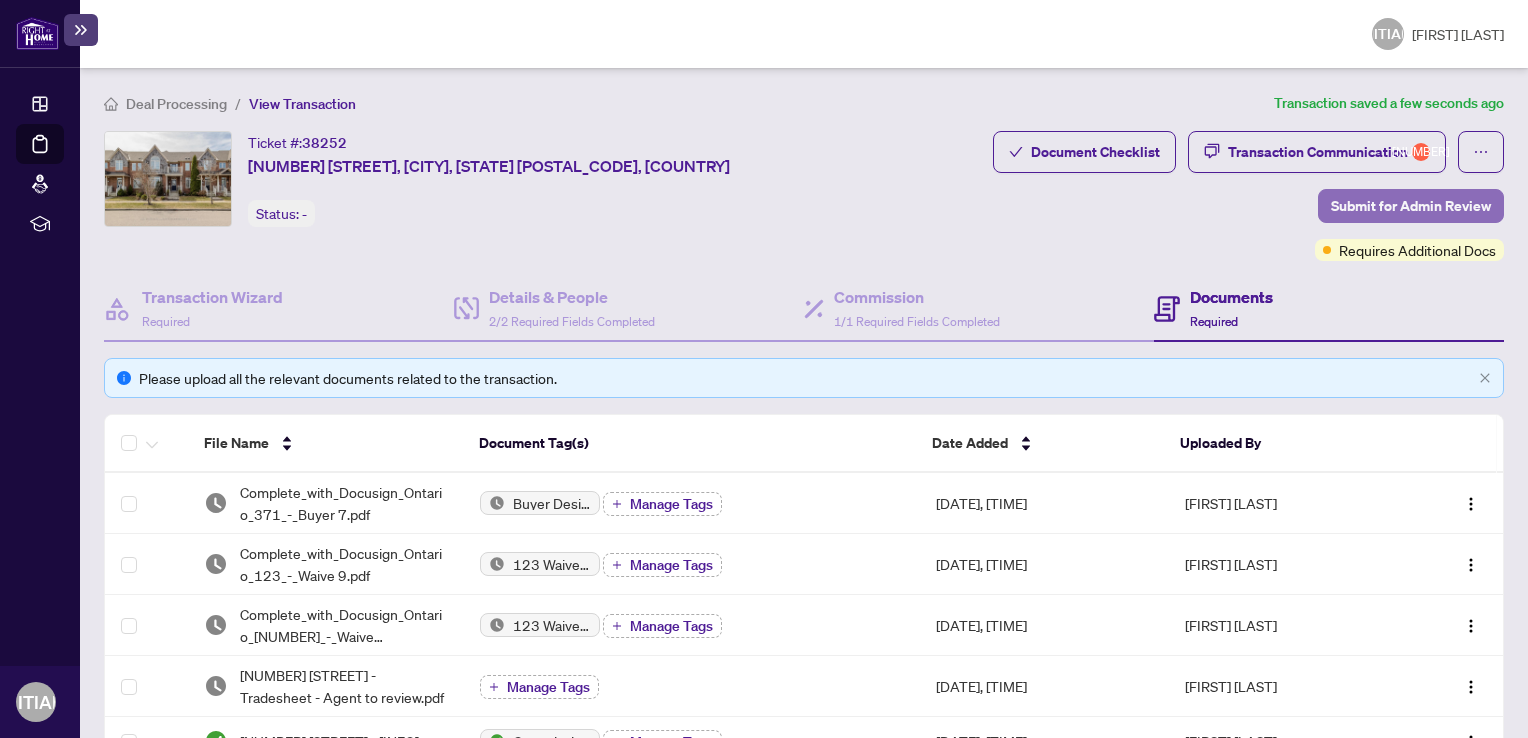 click on "Submit for Admin Review" at bounding box center [1411, 206] 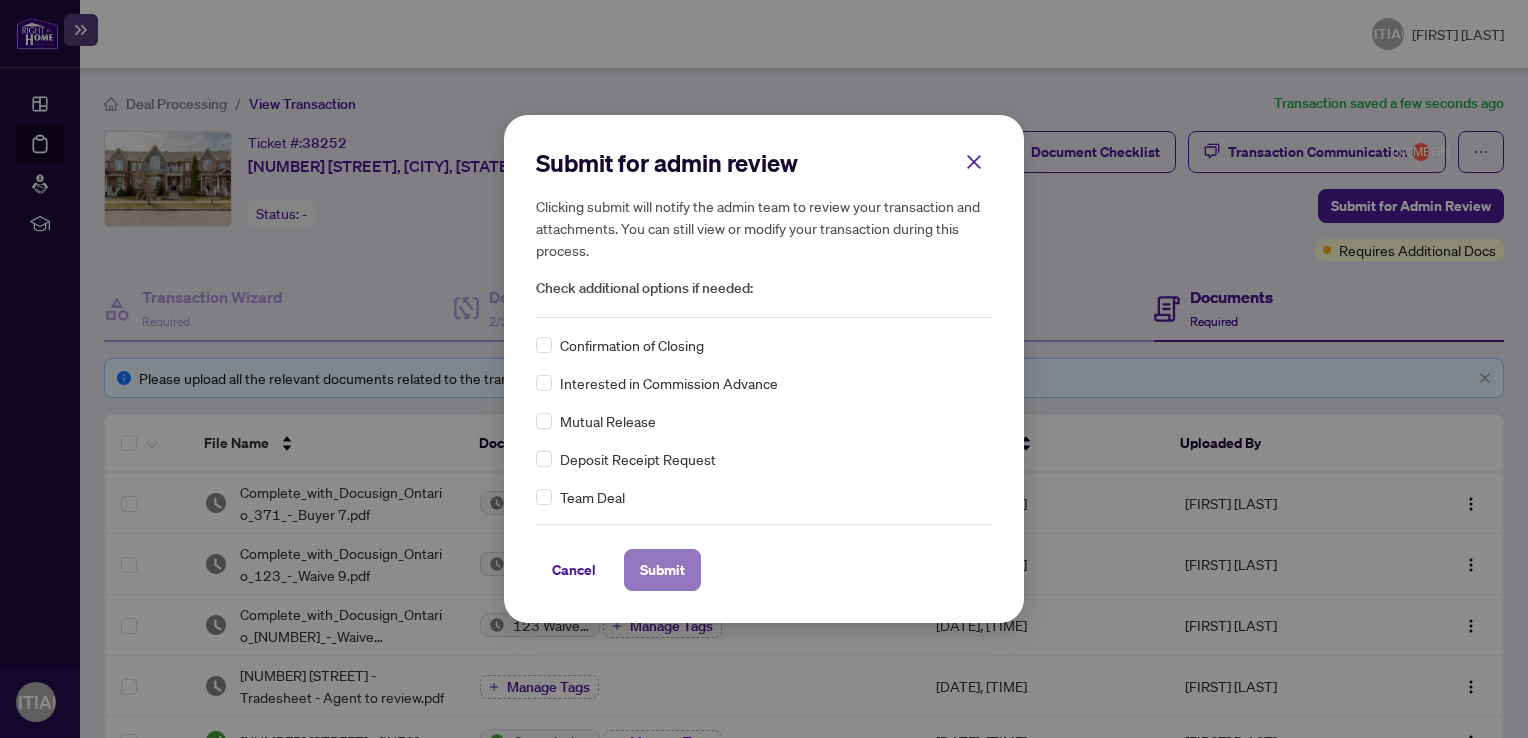 click on "Submit" at bounding box center (0, 0) 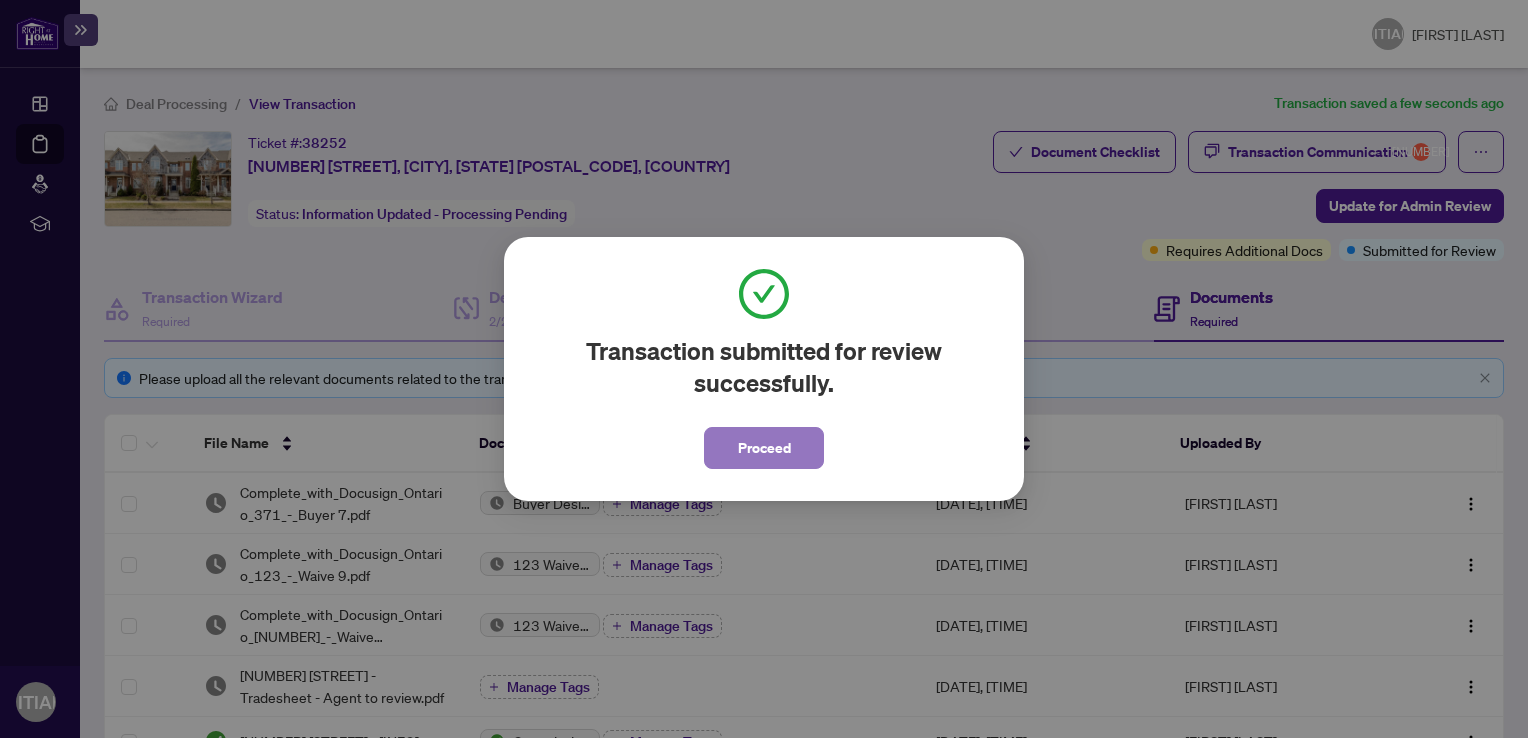 click on "Proceed" at bounding box center (764, 448) 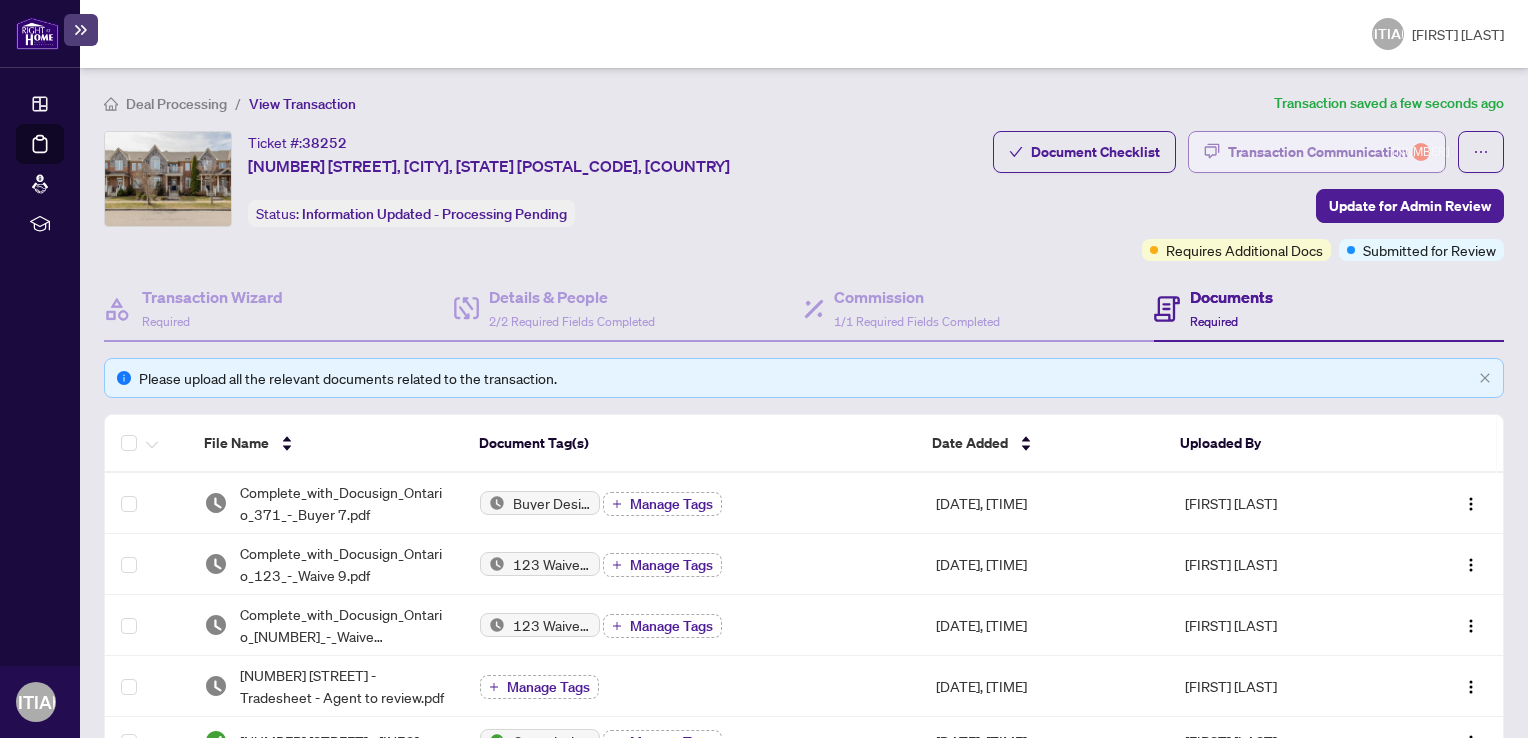 click on "Transaction Communication 6" at bounding box center [1329, 152] 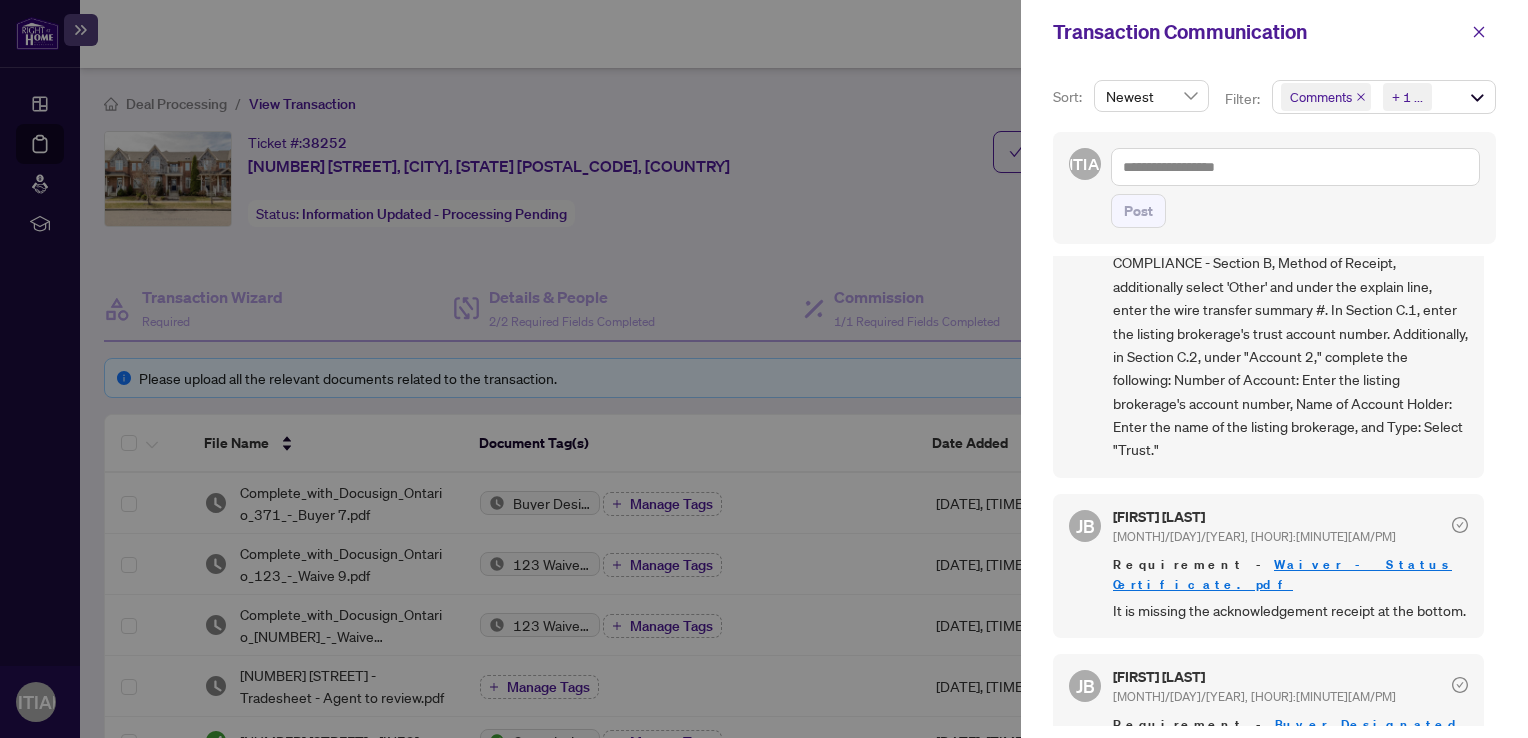 scroll, scrollTop: 800, scrollLeft: 0, axis: vertical 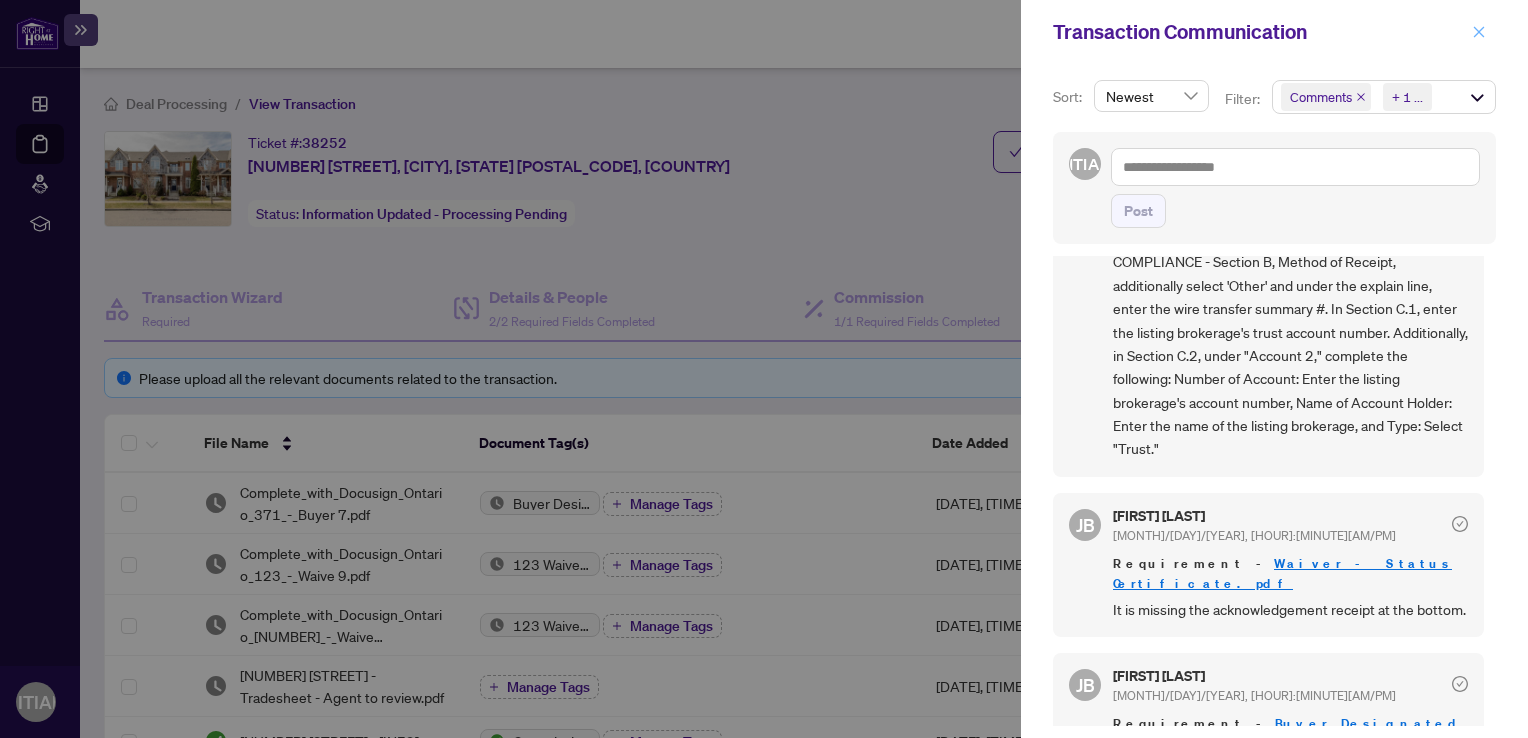click at bounding box center (1479, 31) 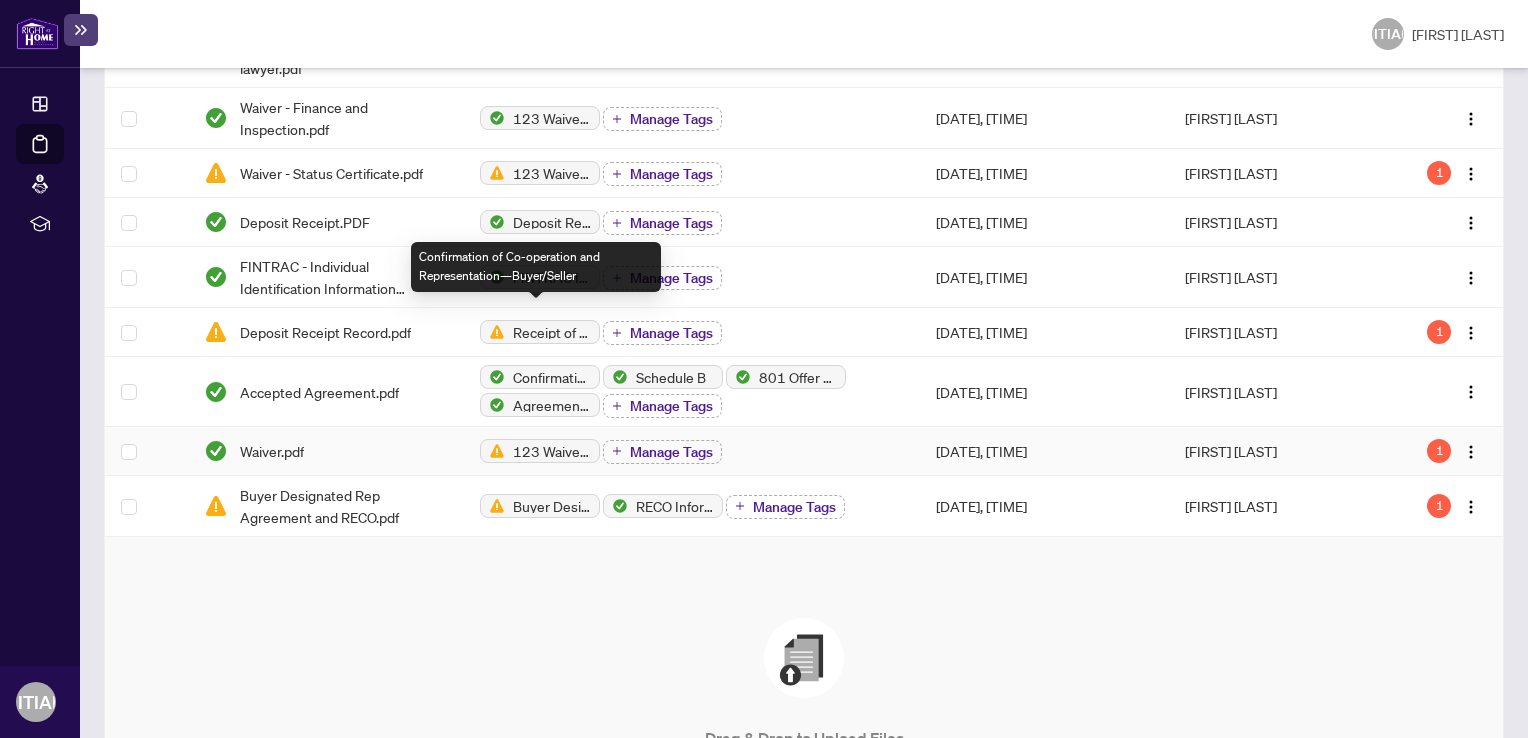 scroll, scrollTop: 1048, scrollLeft: 0, axis: vertical 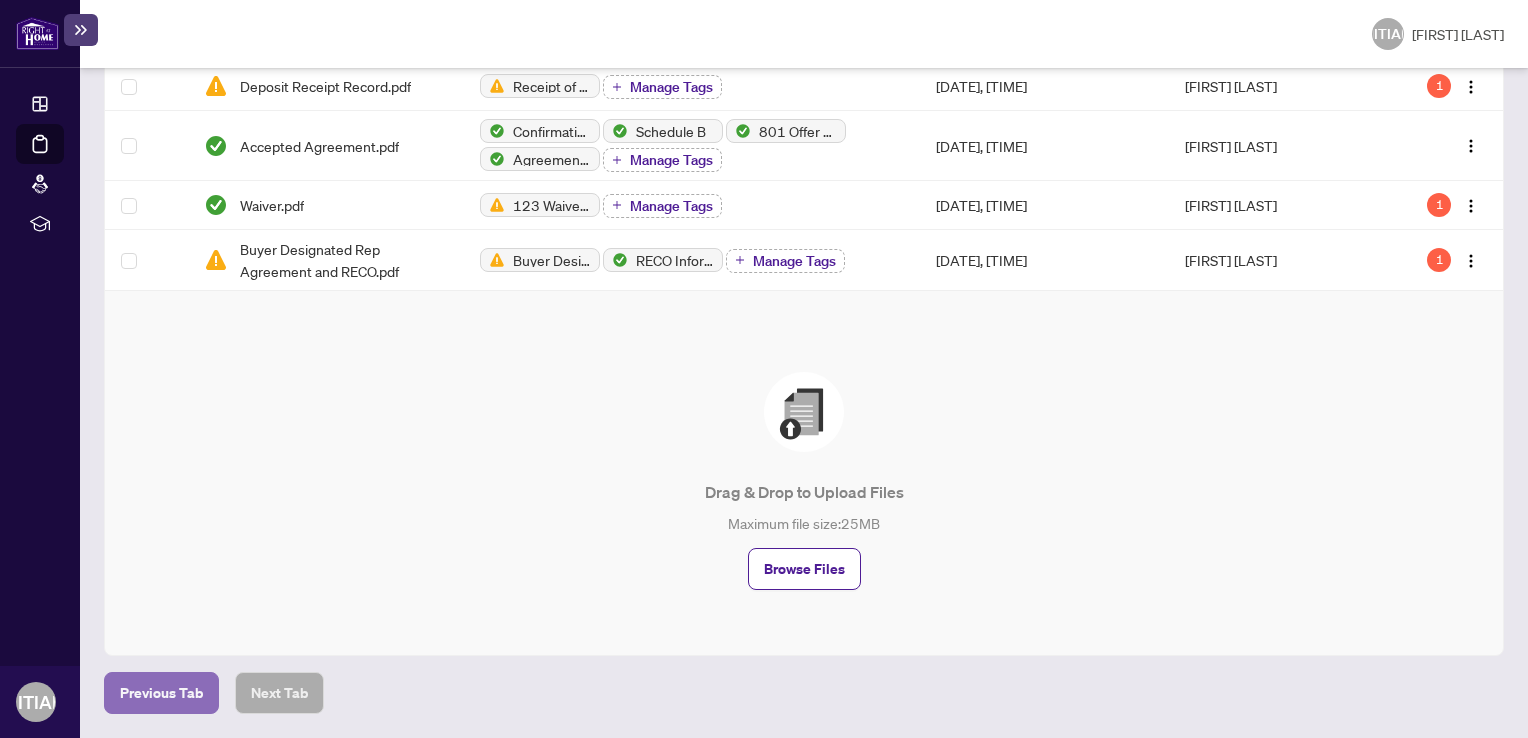 click on "Previous Tab" at bounding box center [161, 693] 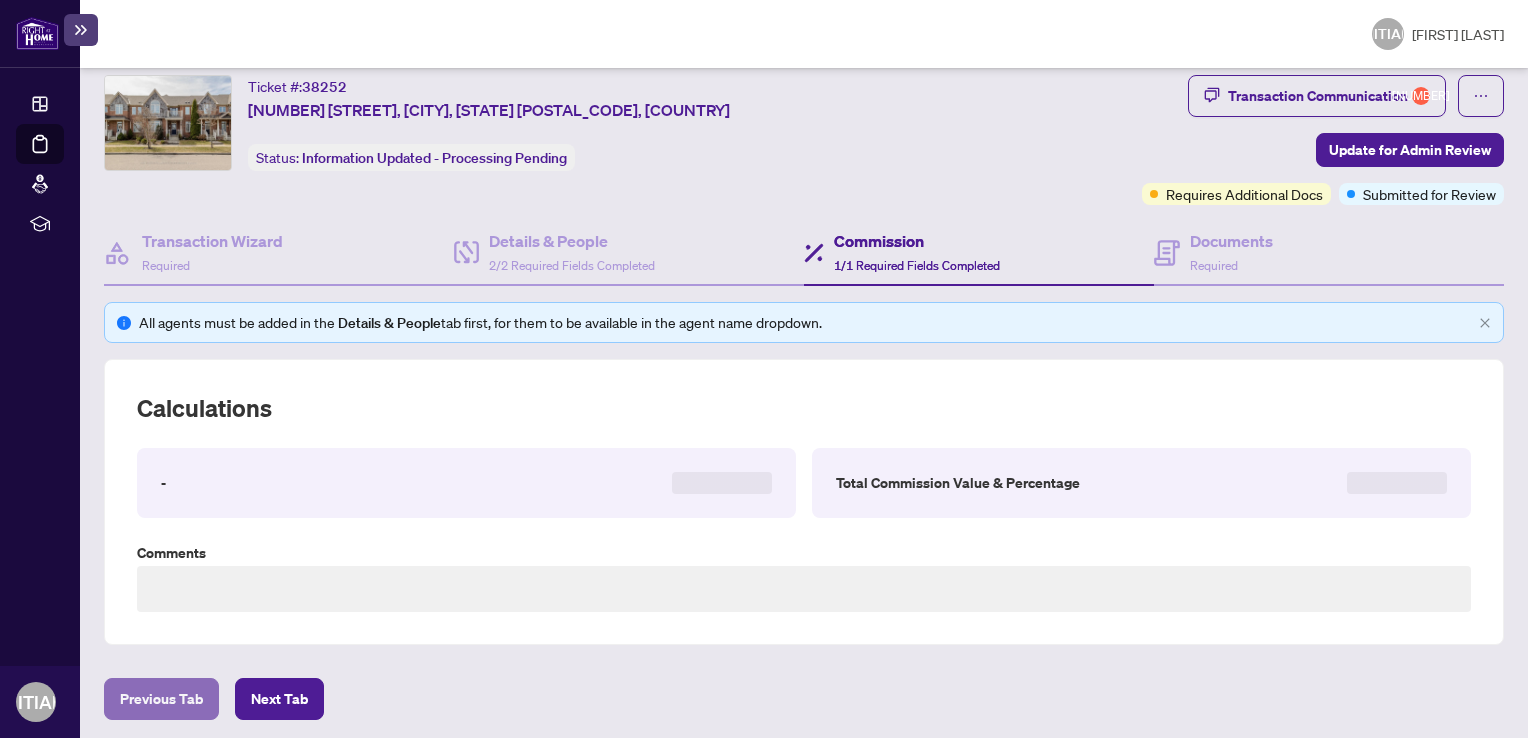 scroll, scrollTop: 561, scrollLeft: 0, axis: vertical 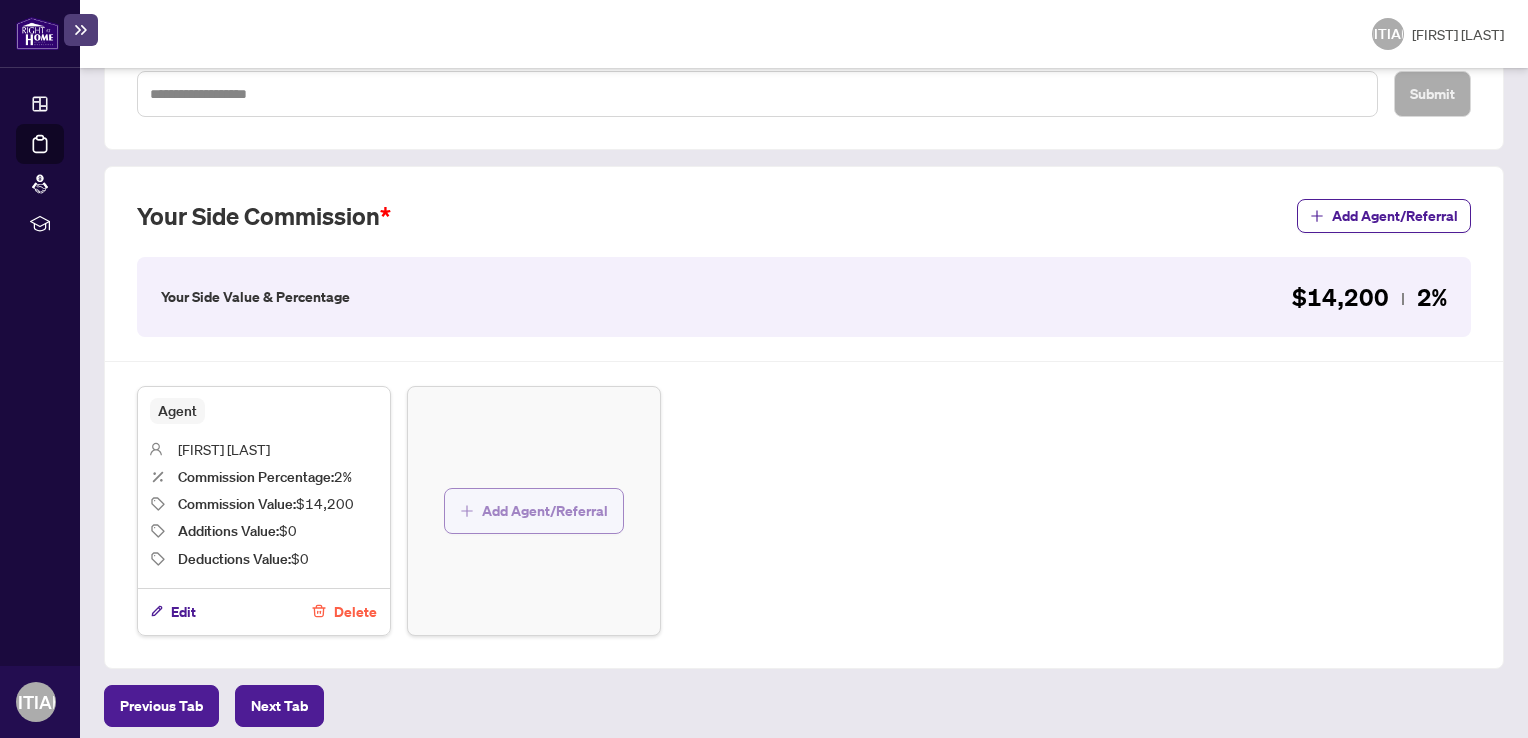 click on "Add Agent/Referral" at bounding box center [545, 511] 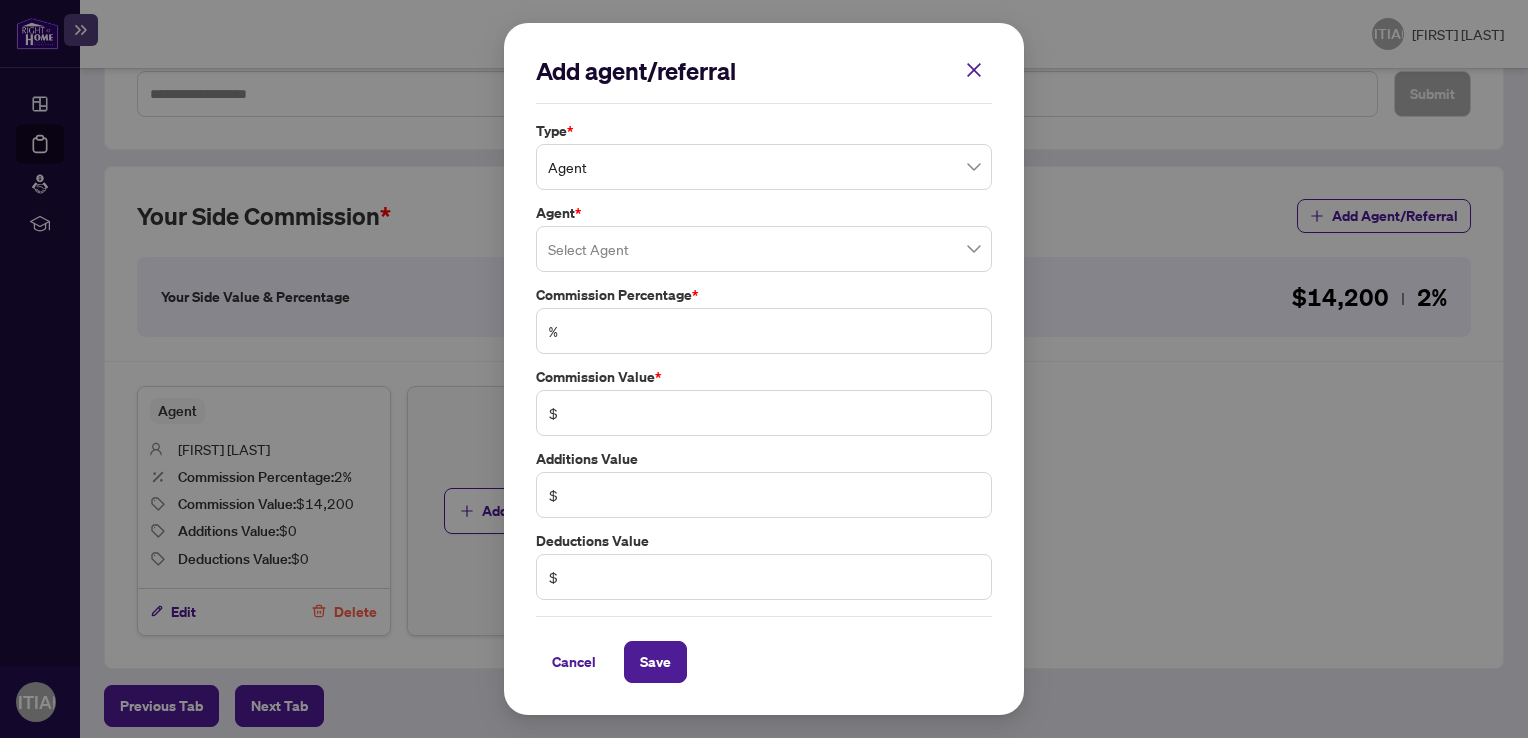 click on "Agent" at bounding box center [764, 167] 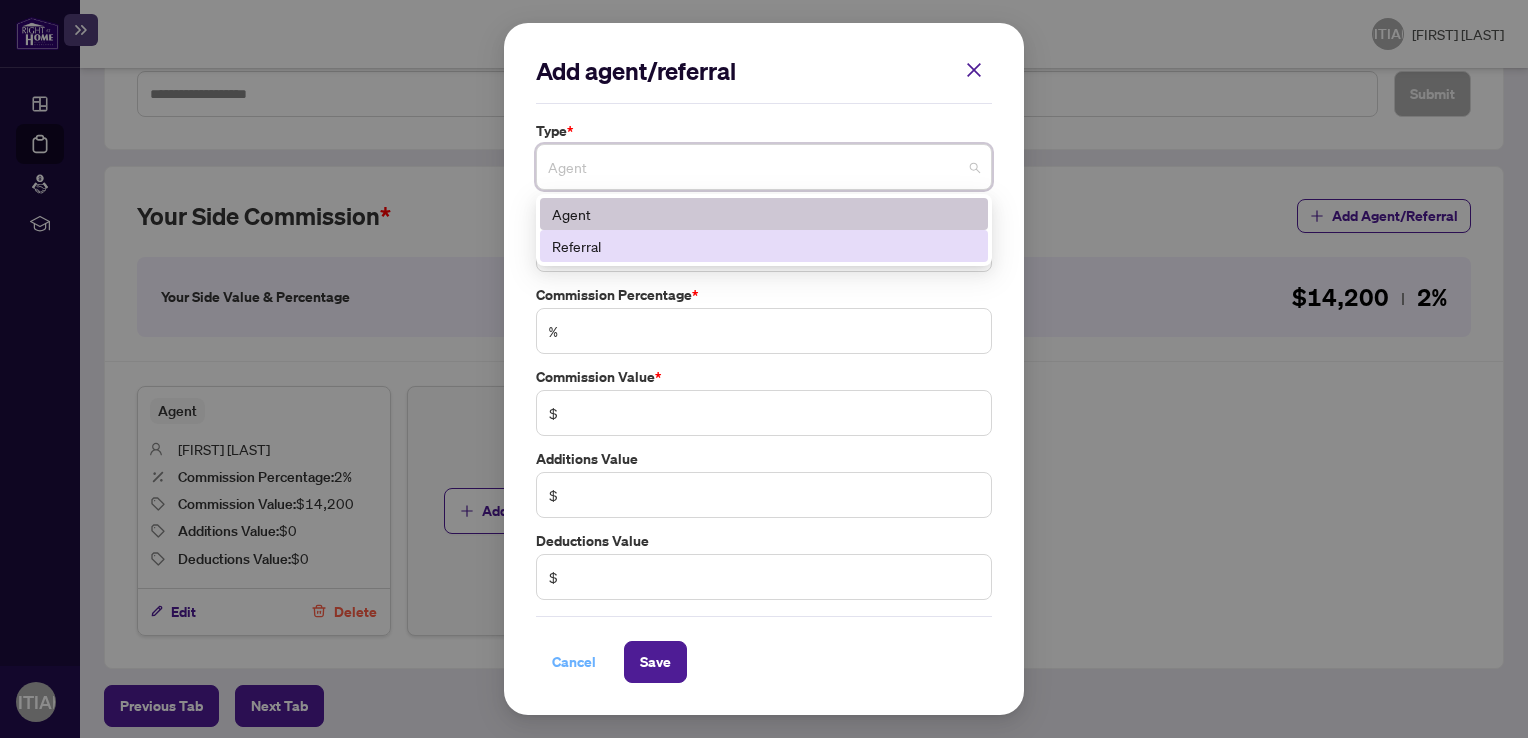 click on "Cancel" at bounding box center [0, 0] 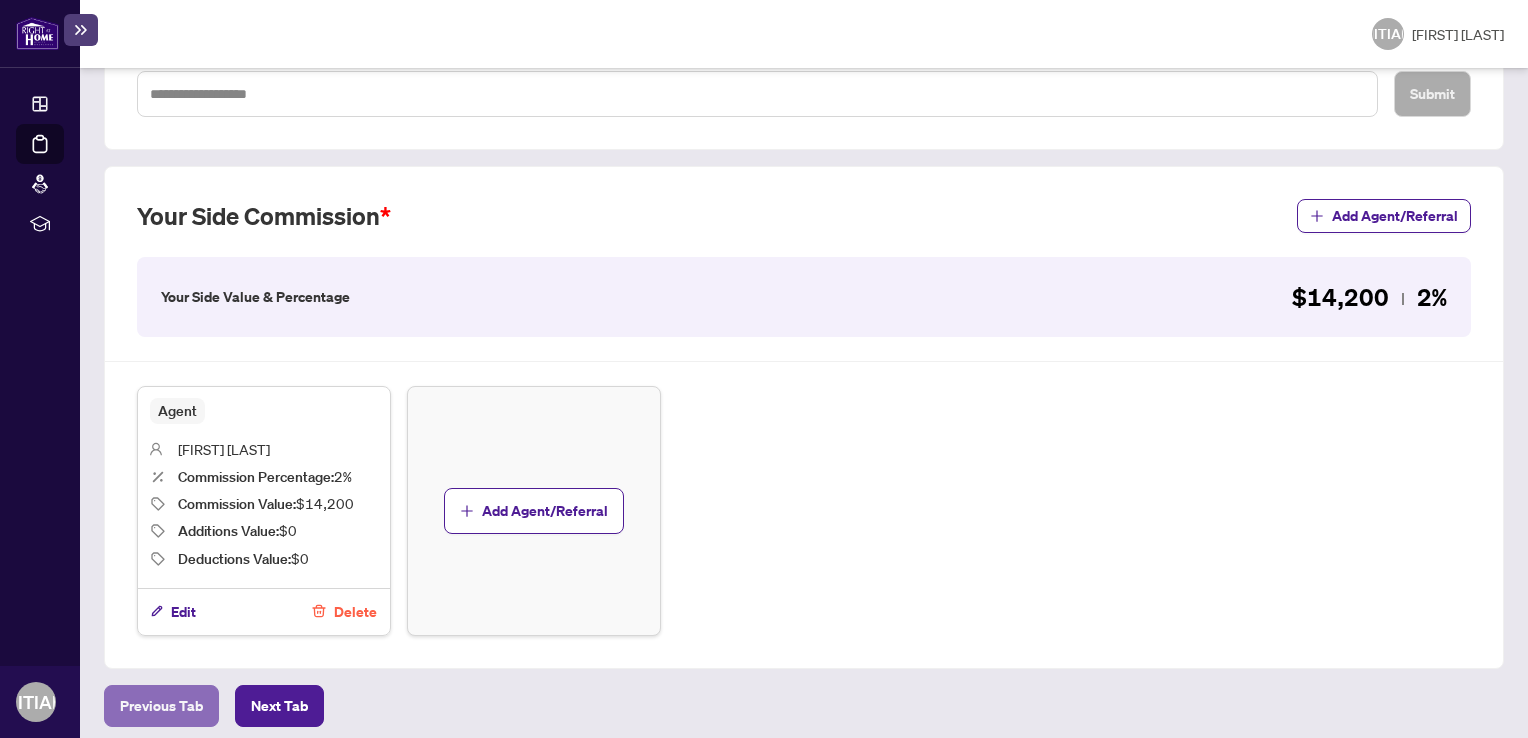 click on "Previous Tab" at bounding box center (161, 706) 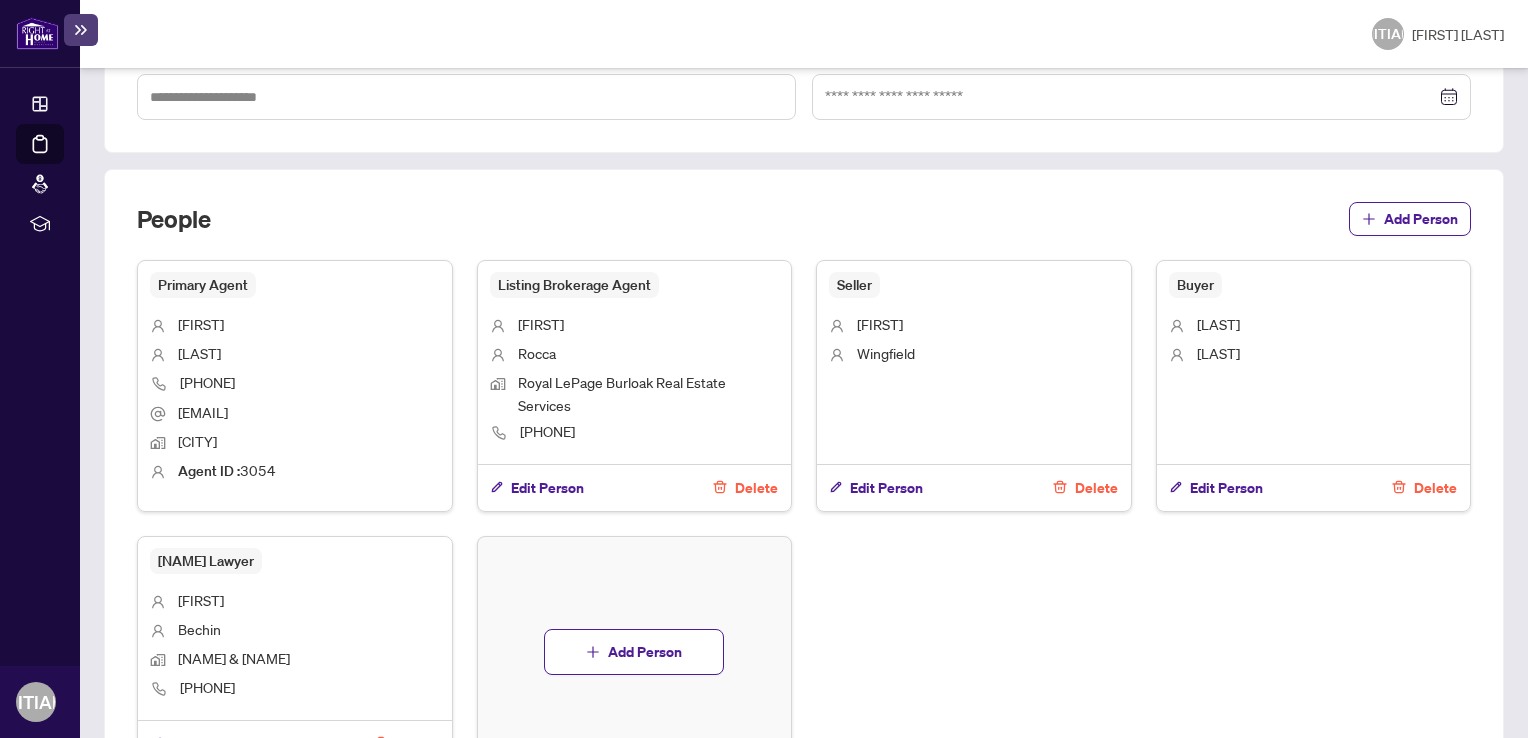 scroll, scrollTop: 1295, scrollLeft: 0, axis: vertical 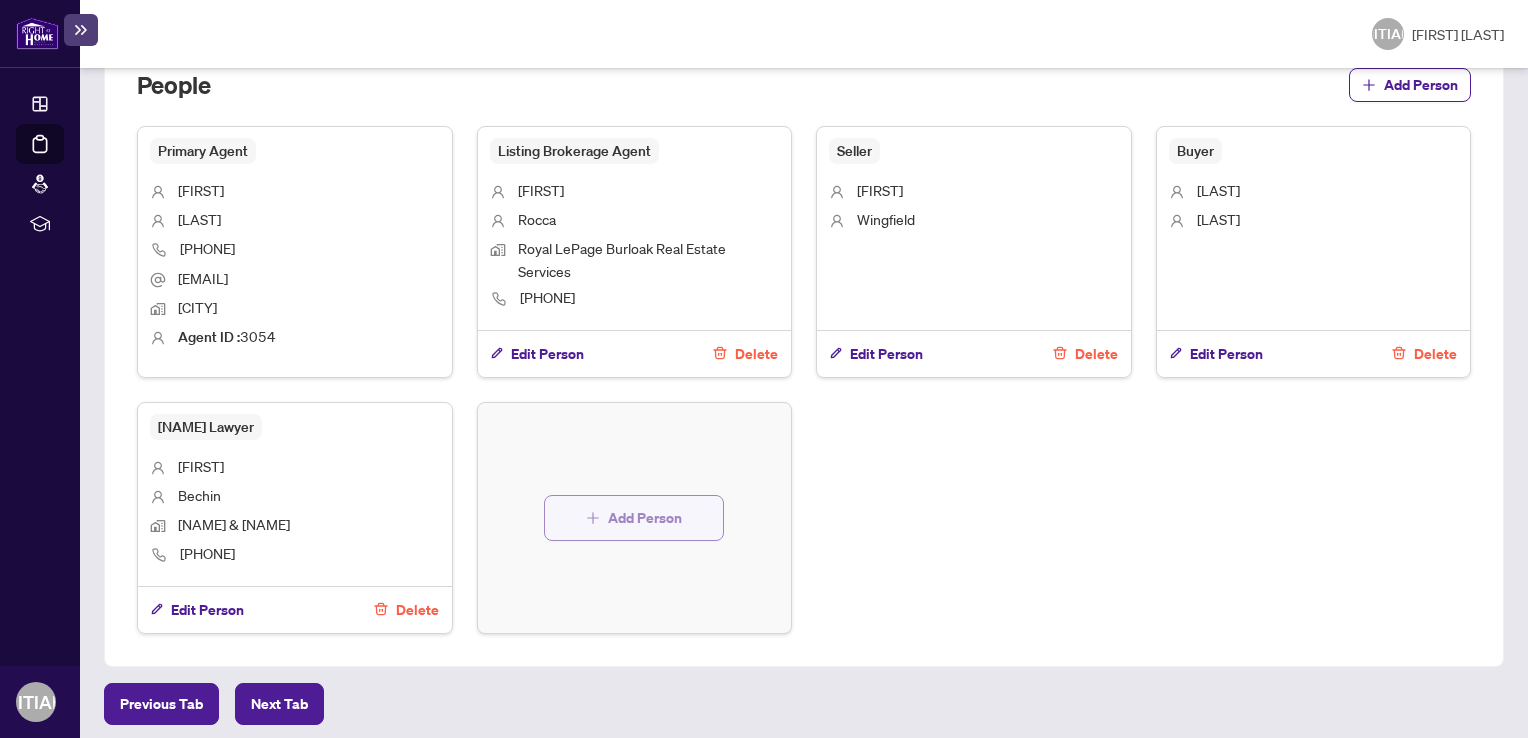 click on "Add Person" at bounding box center [645, 518] 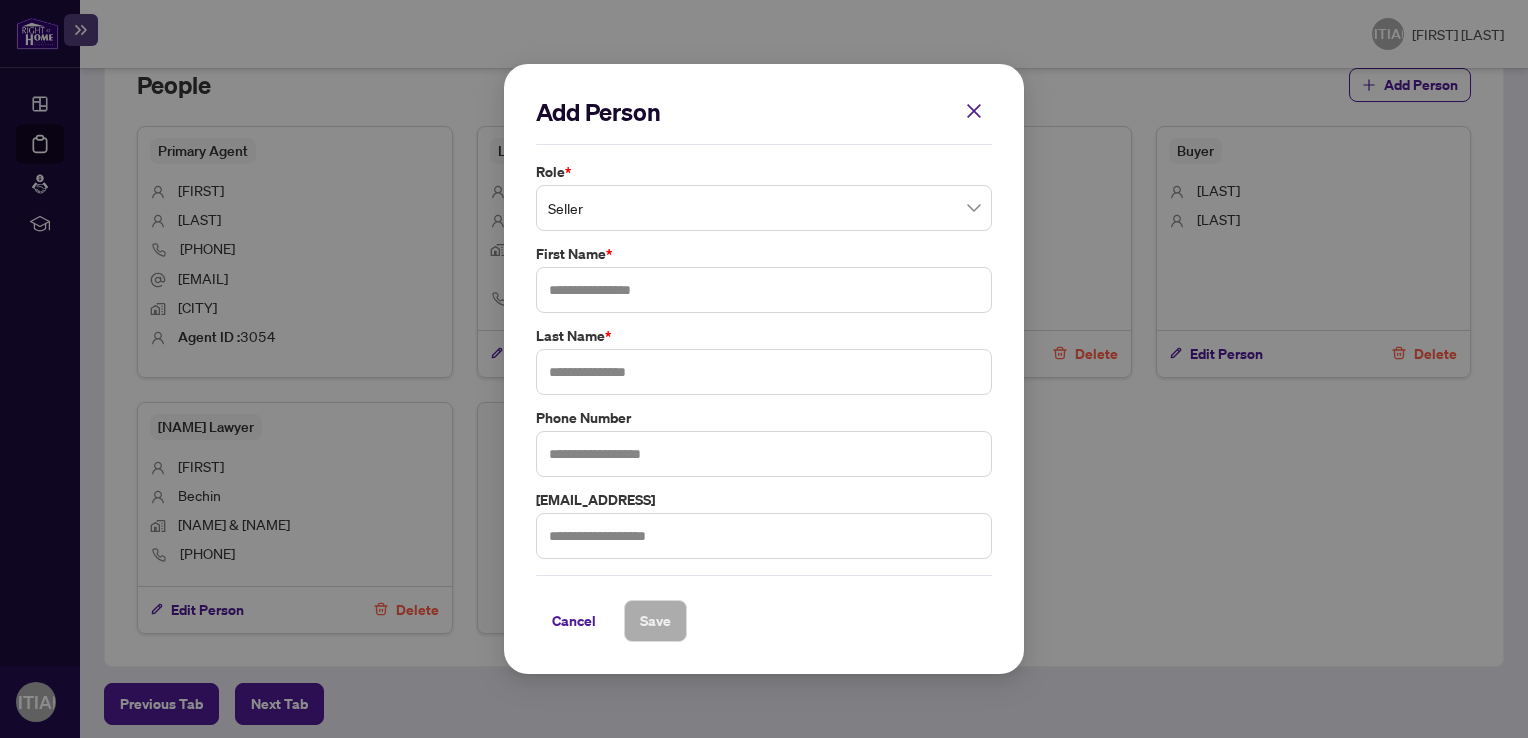 click on "Seller" at bounding box center (764, 208) 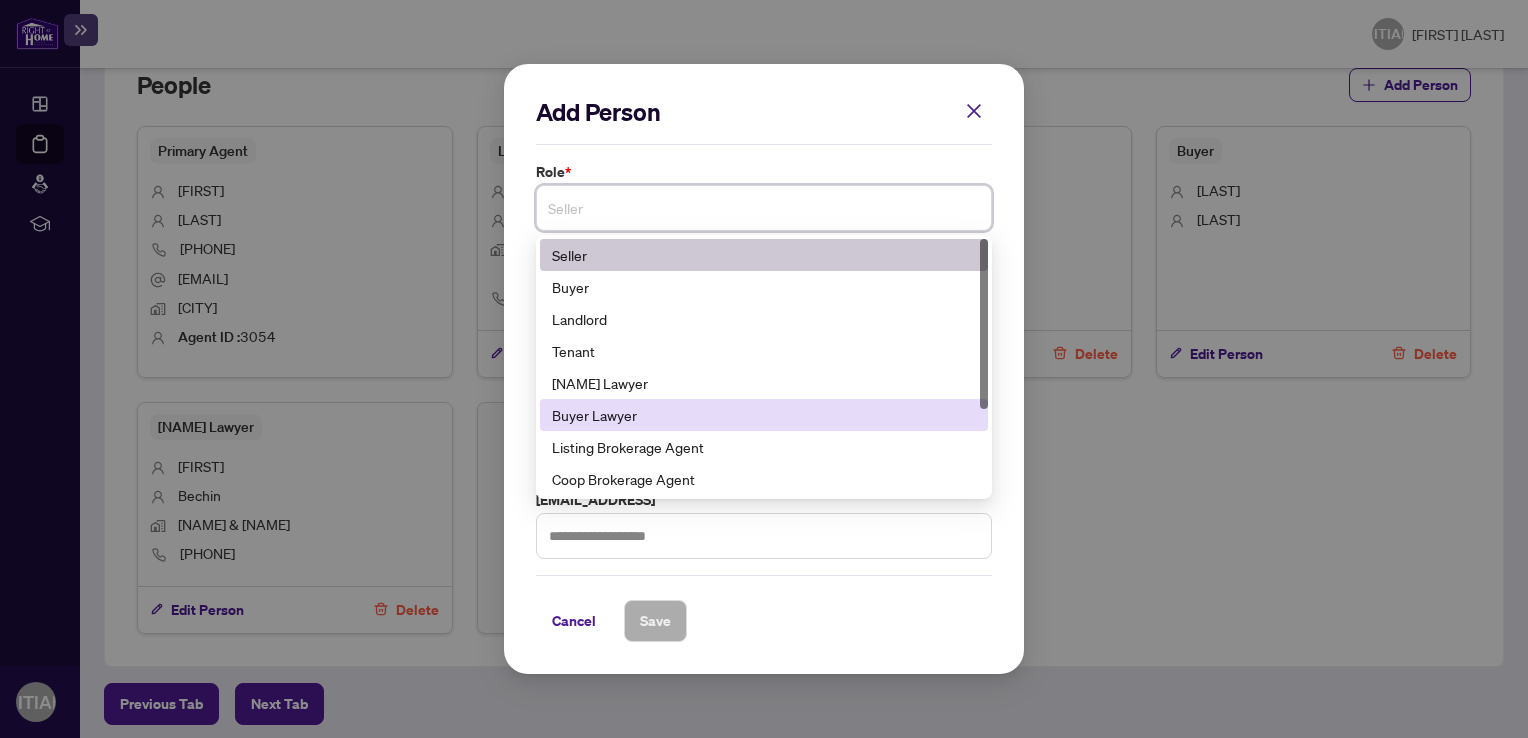 click on "Buyer Lawyer" at bounding box center [764, 415] 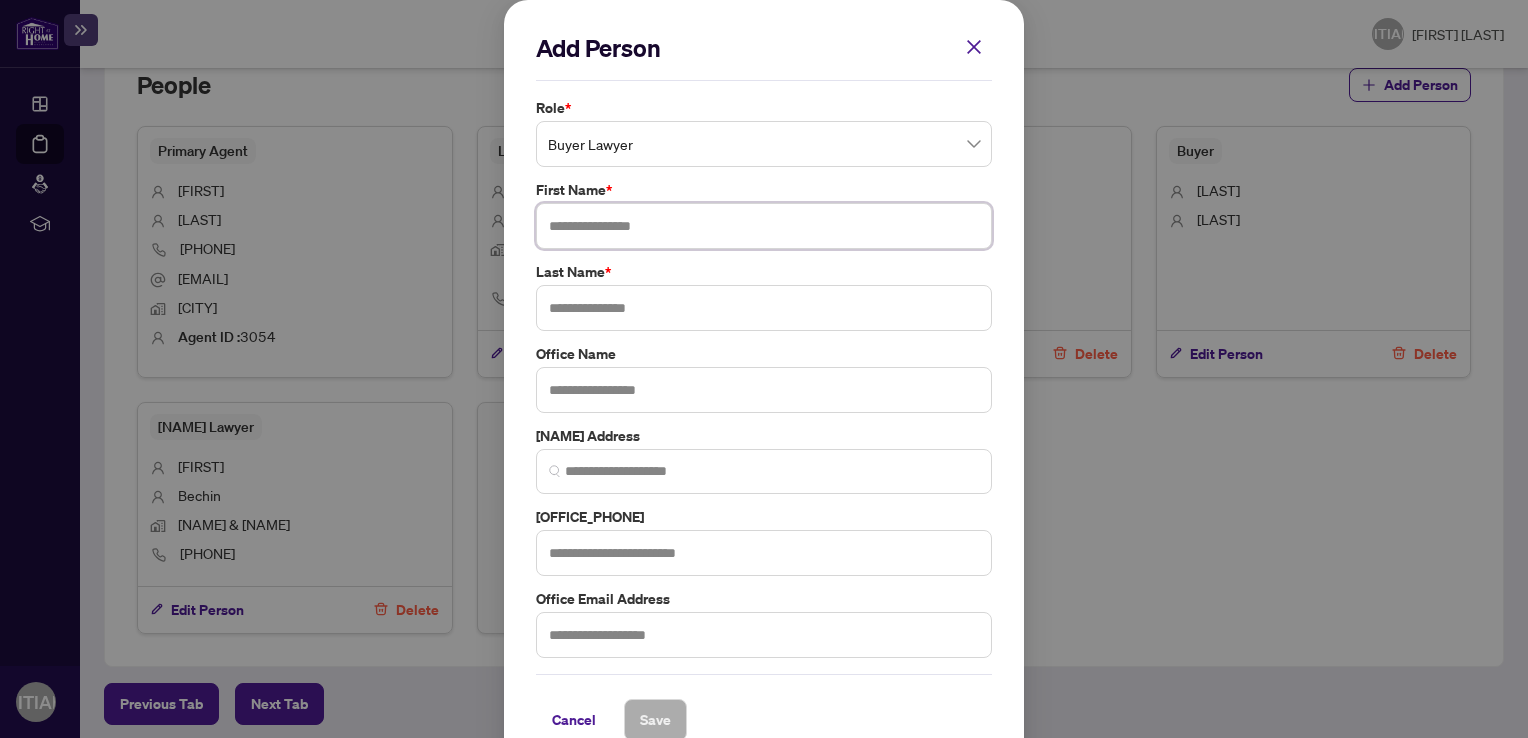 click at bounding box center (764, 226) 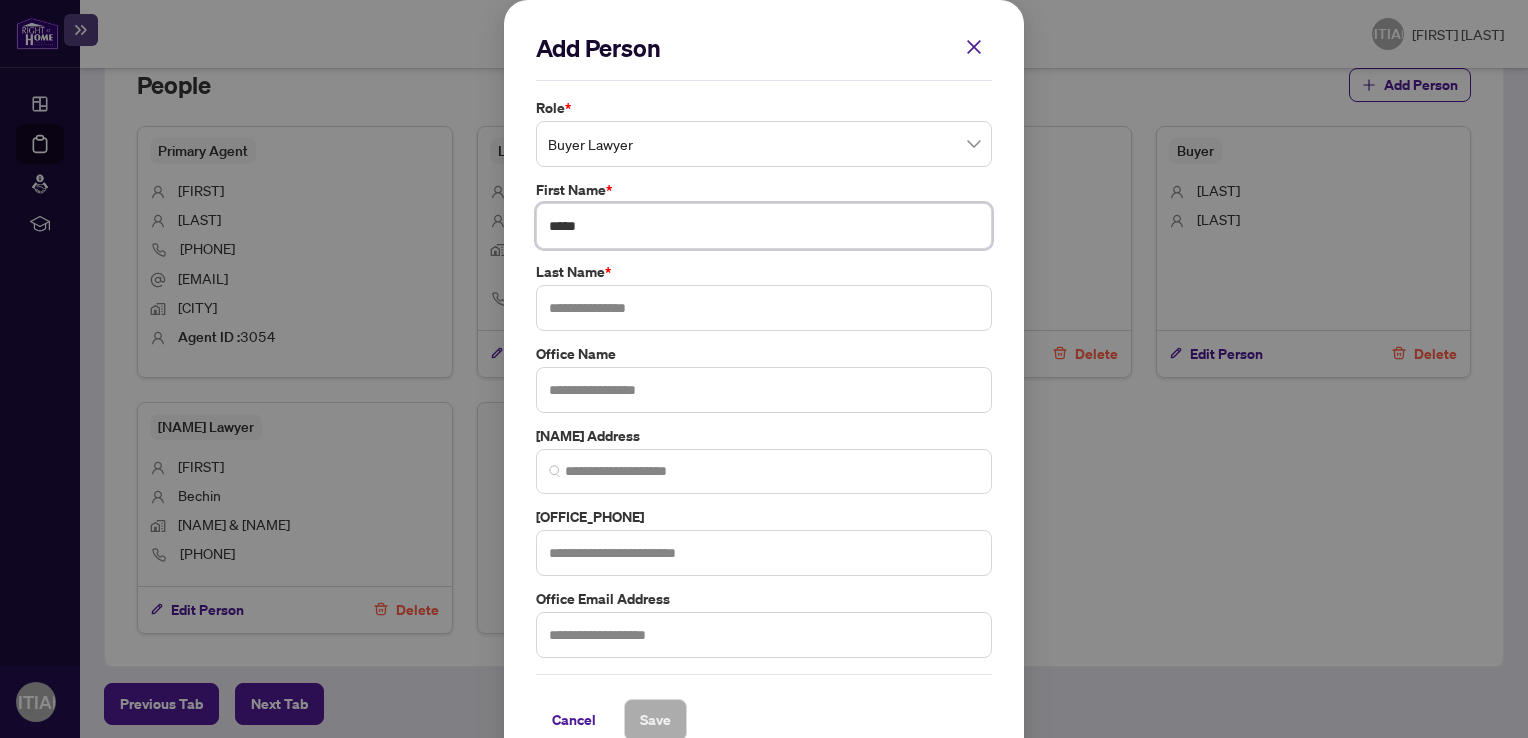 type on "*****" 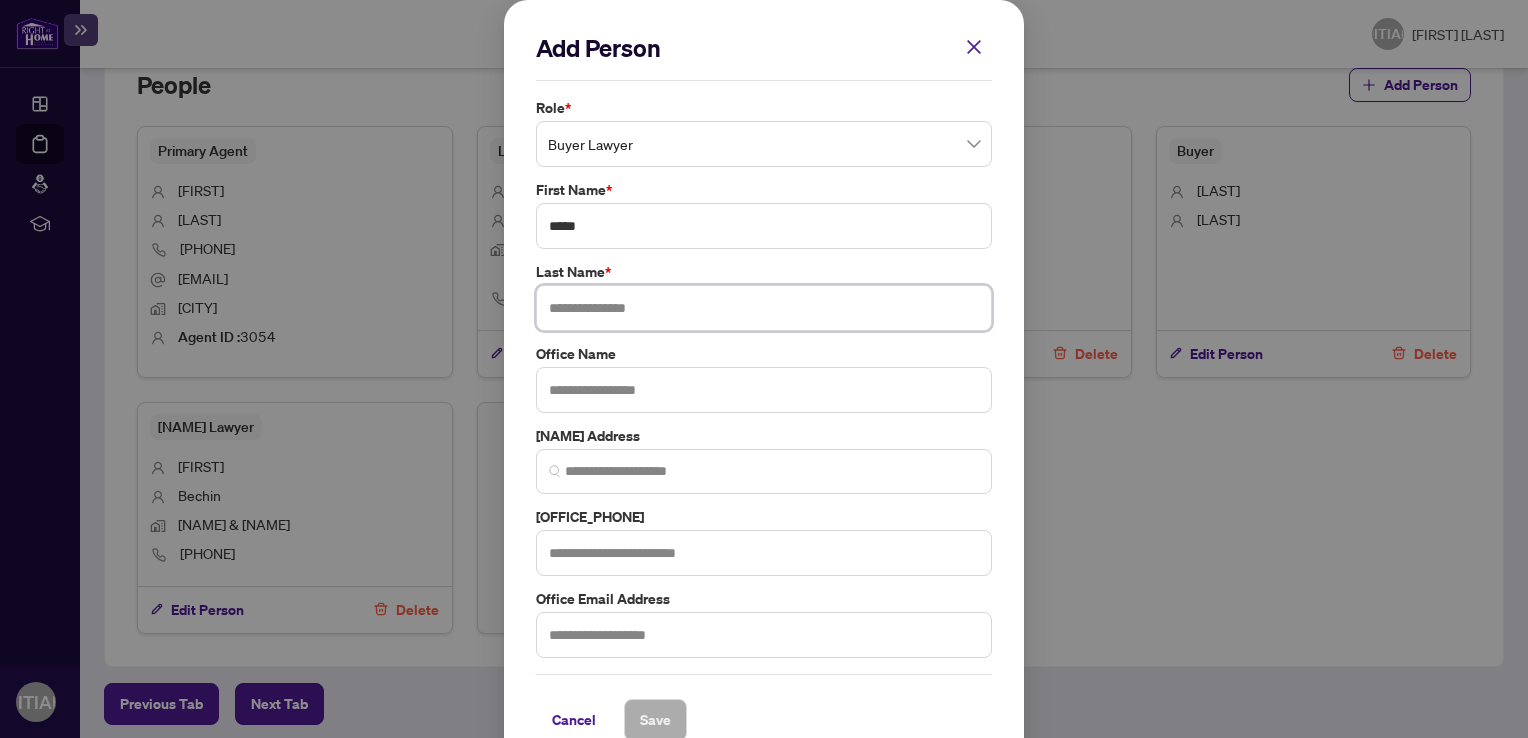 click at bounding box center (764, 308) 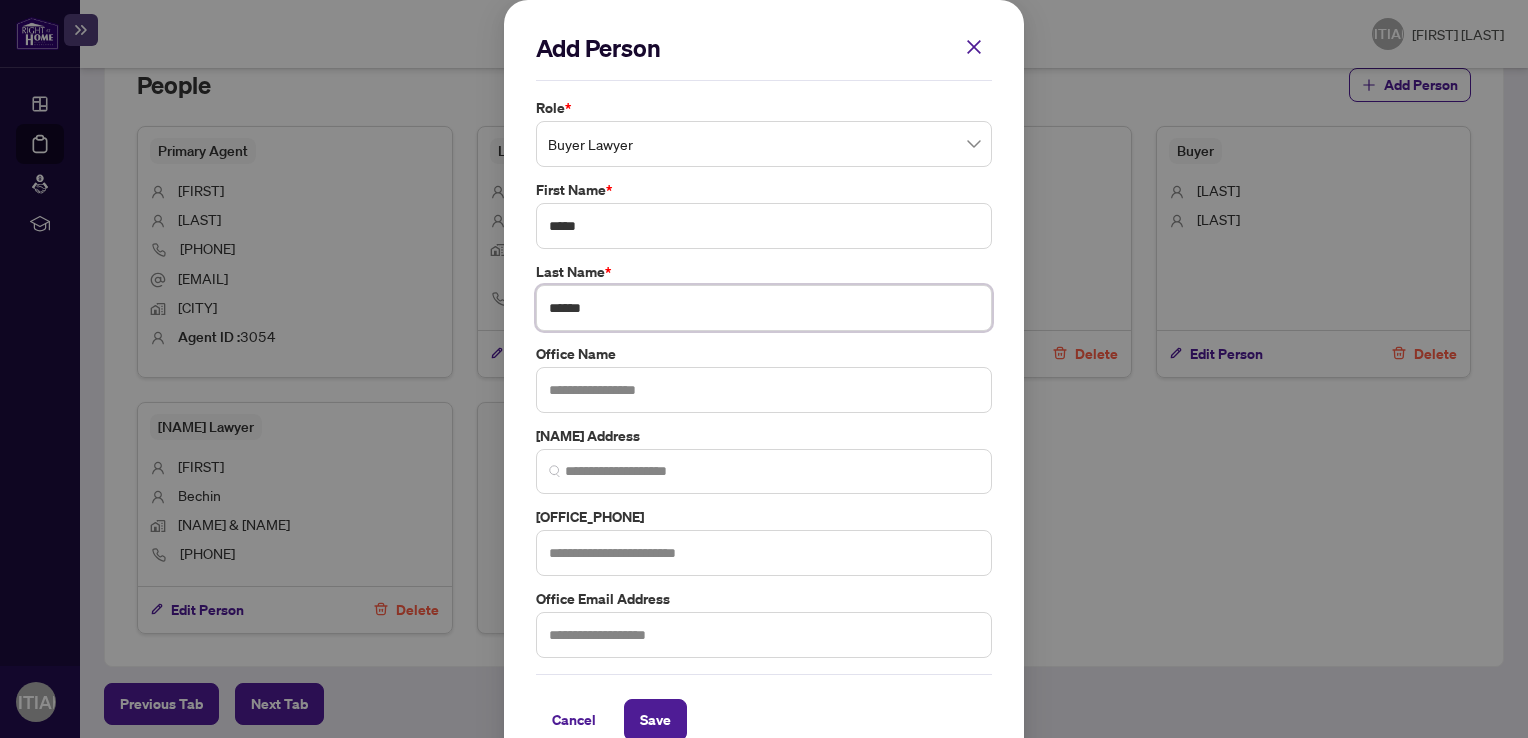 type on "******" 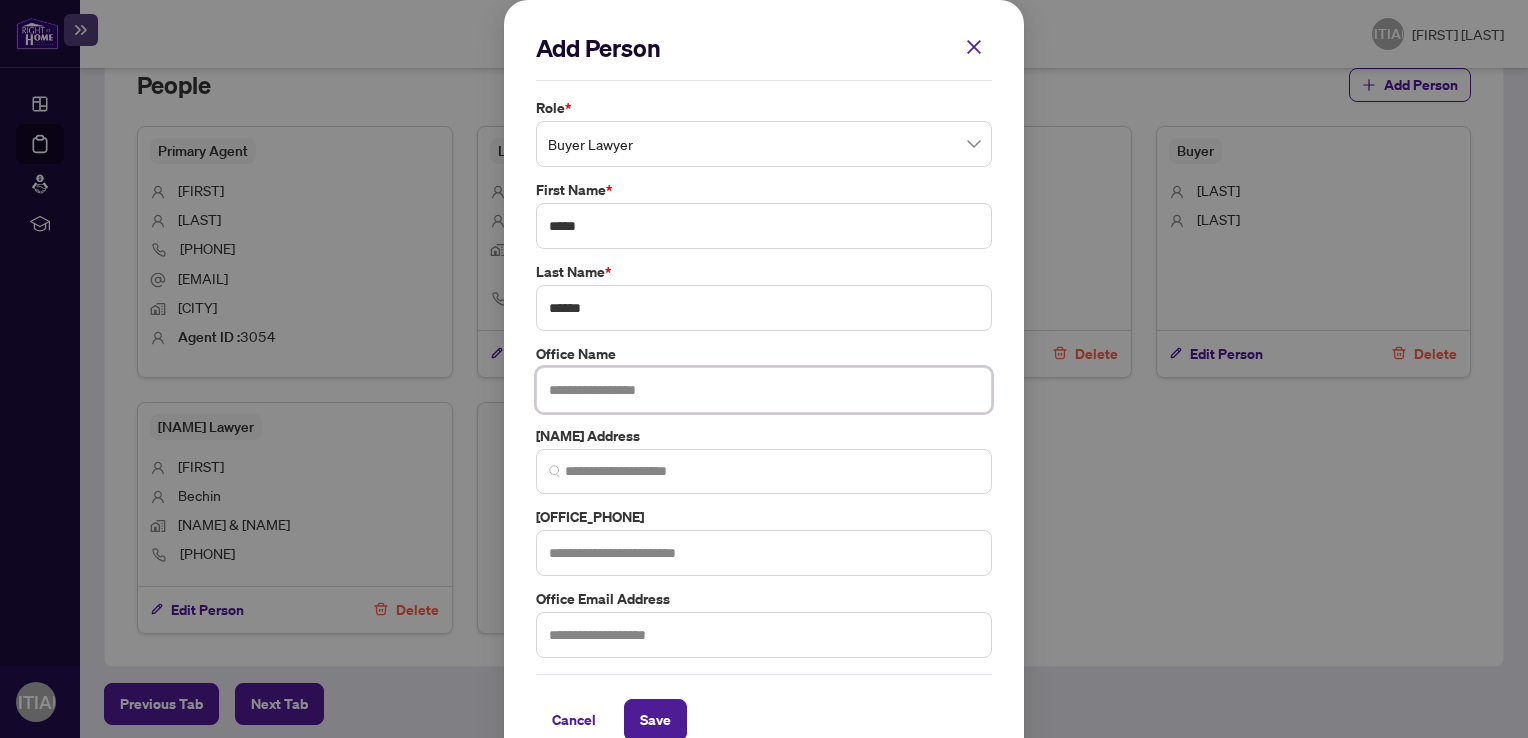 click at bounding box center (764, 390) 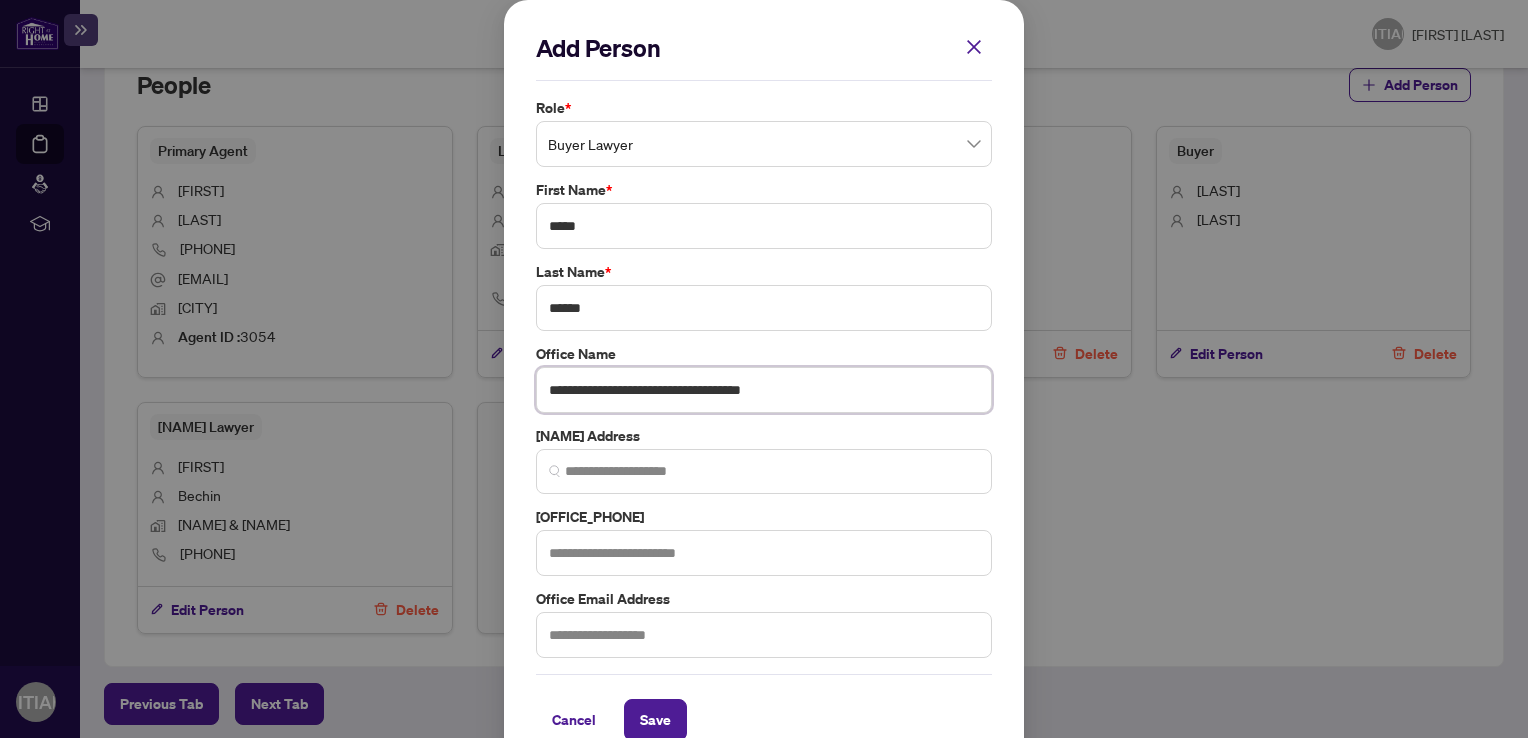type on "**********" 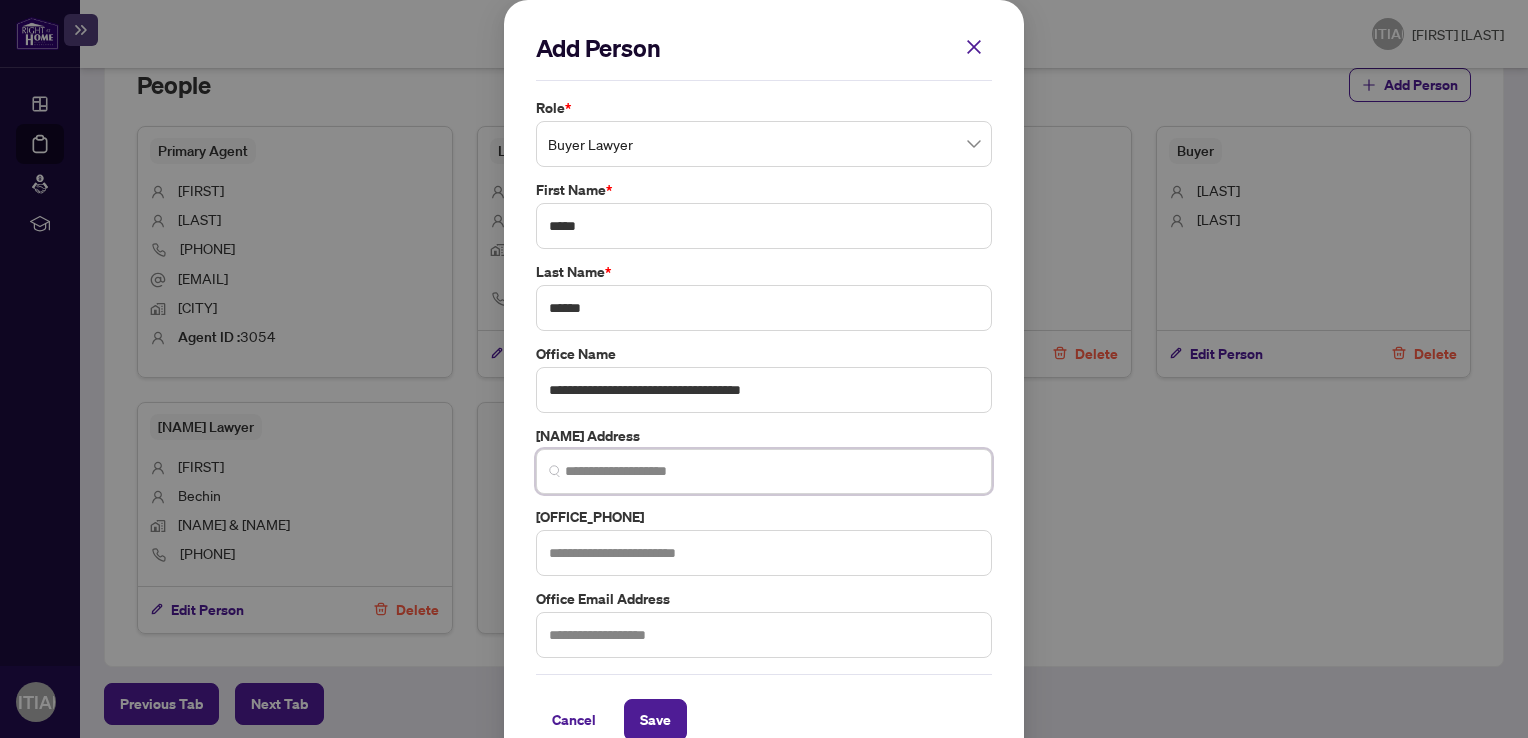 click at bounding box center (772, 471) 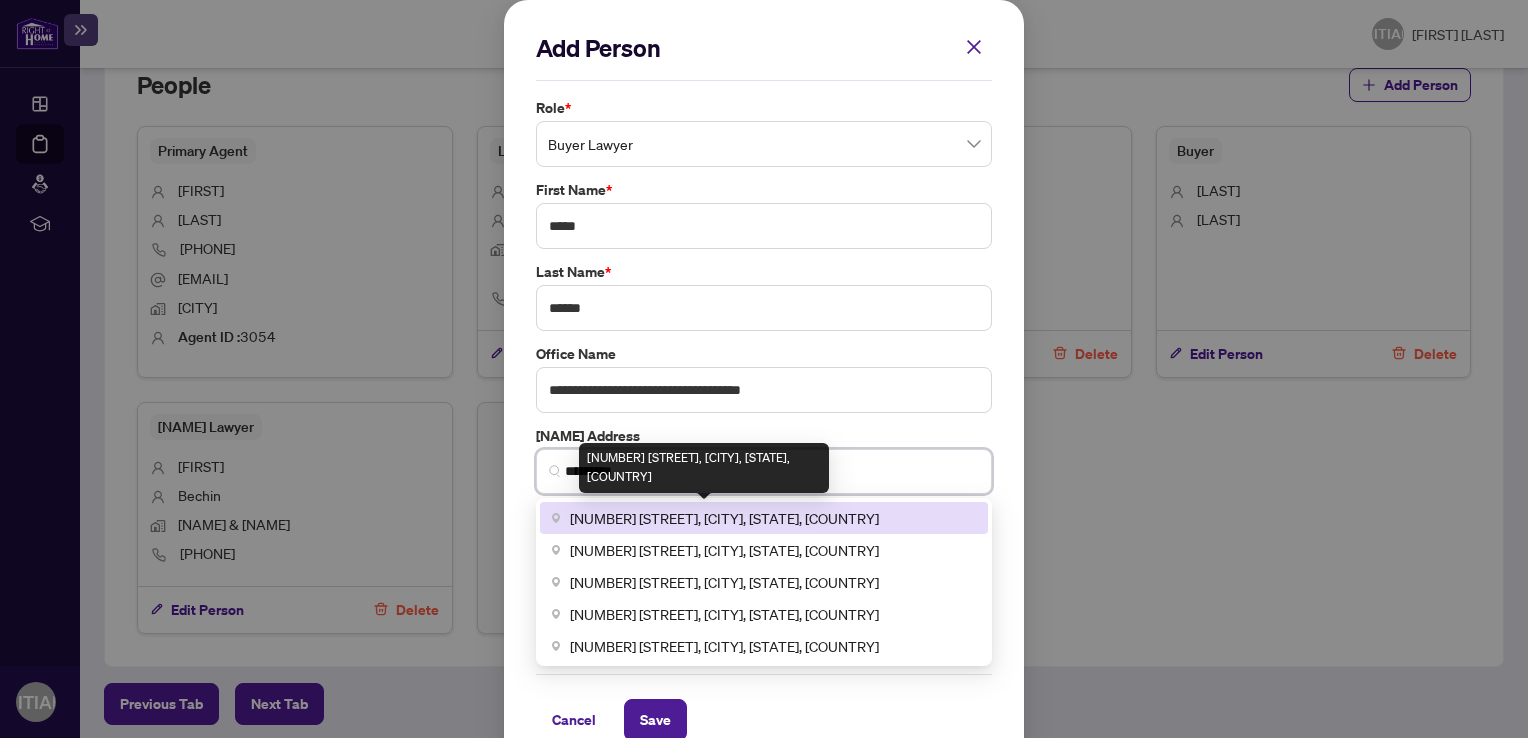 click on "[NUMBER] [STREET], [CITY], [STATE], [COUNTRY]" at bounding box center [724, 518] 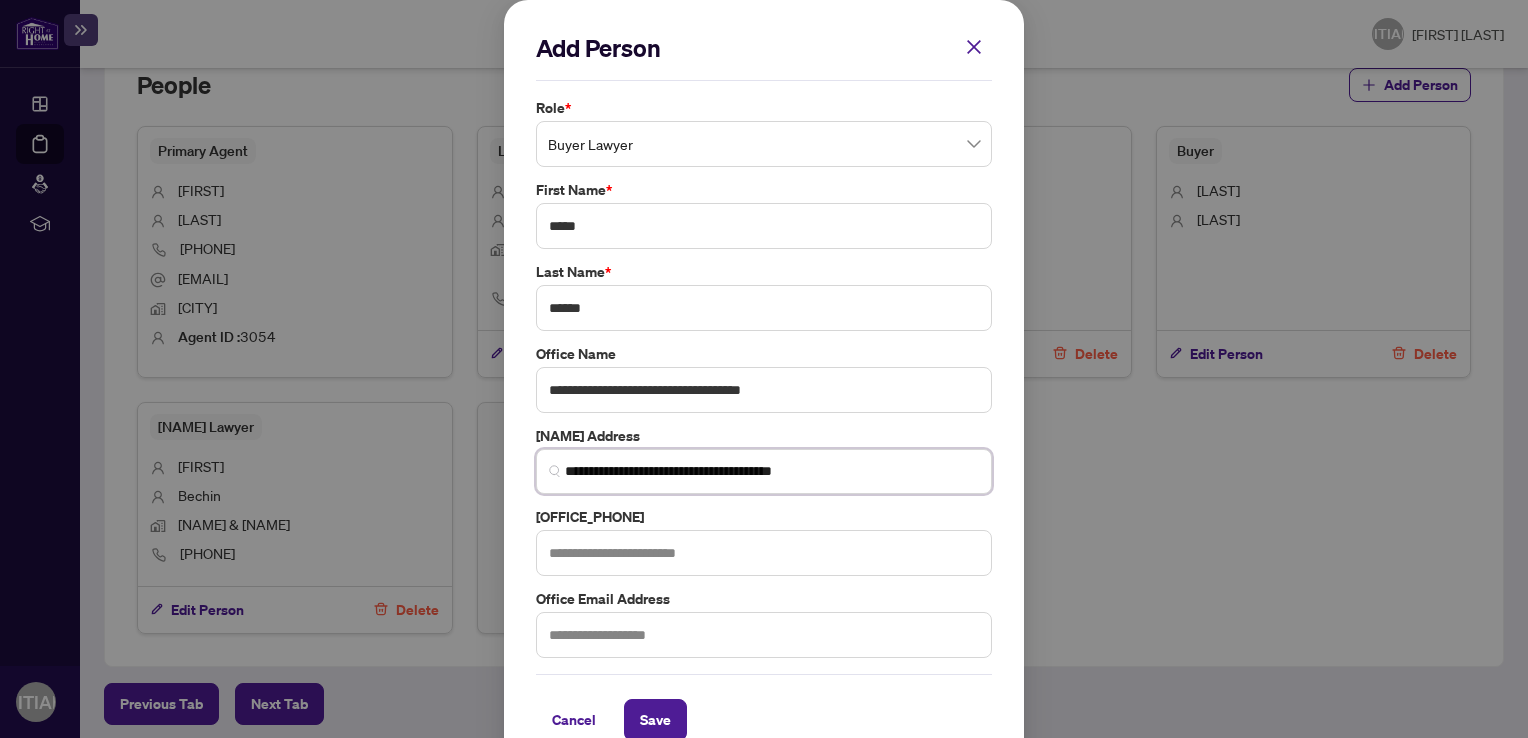 type on "**********" 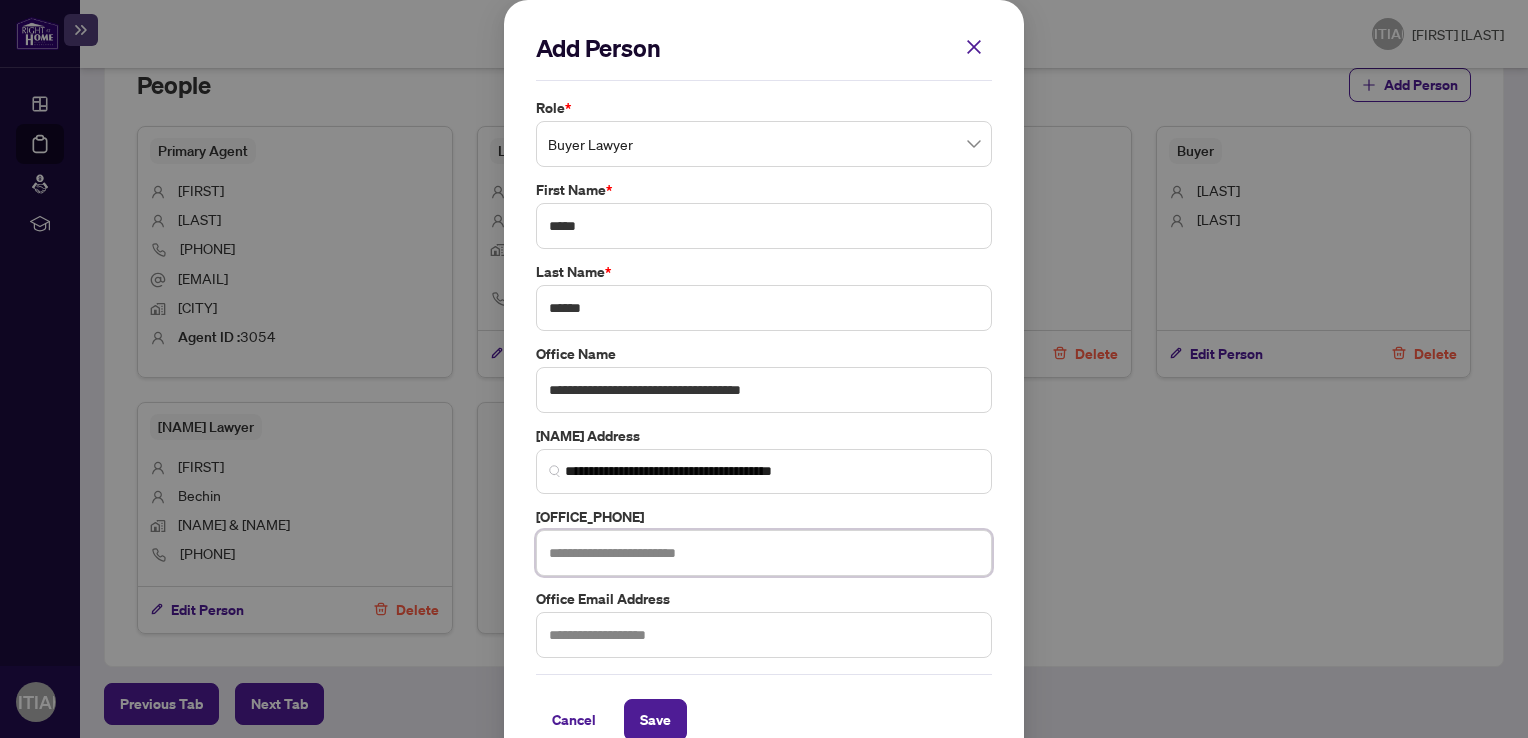 click at bounding box center (764, 553) 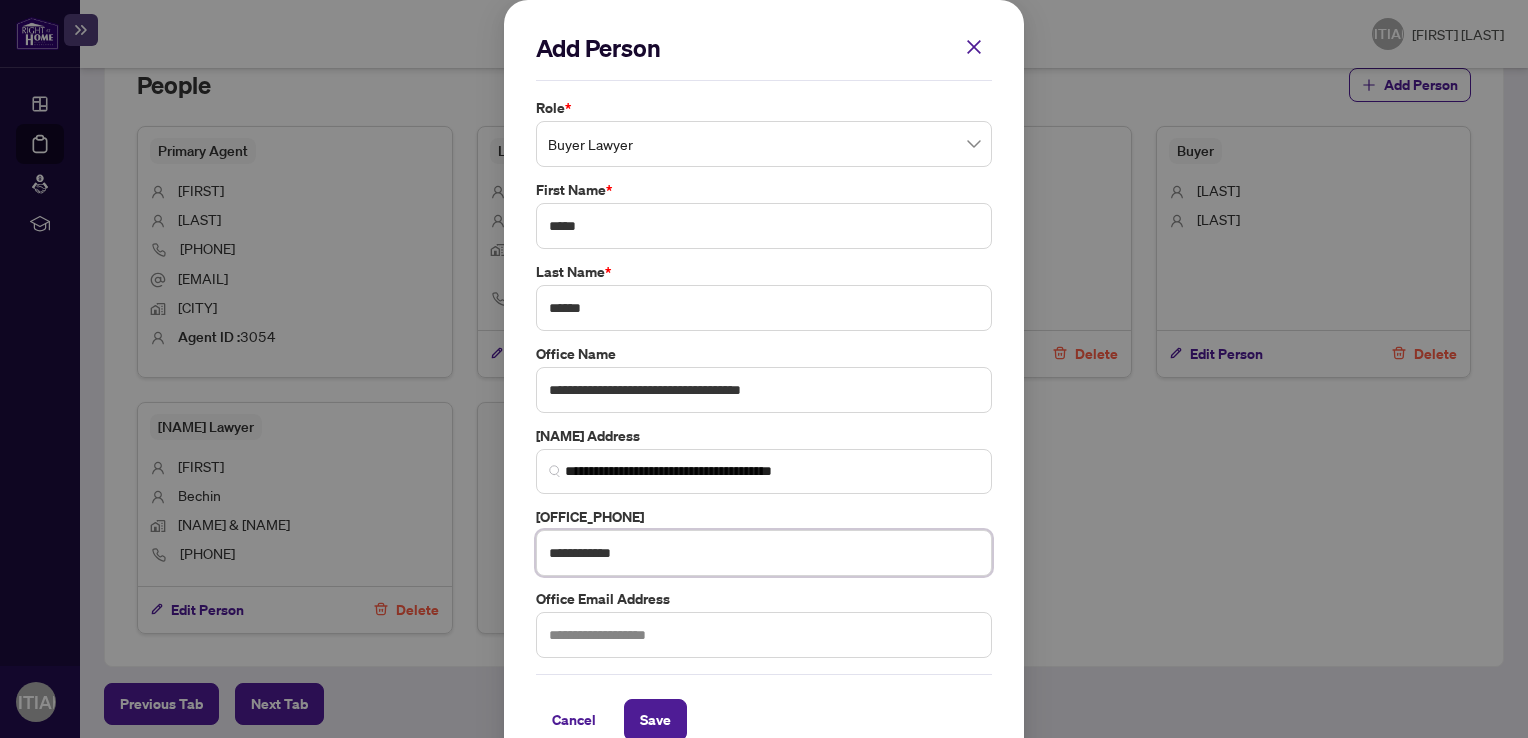 type on "**********" 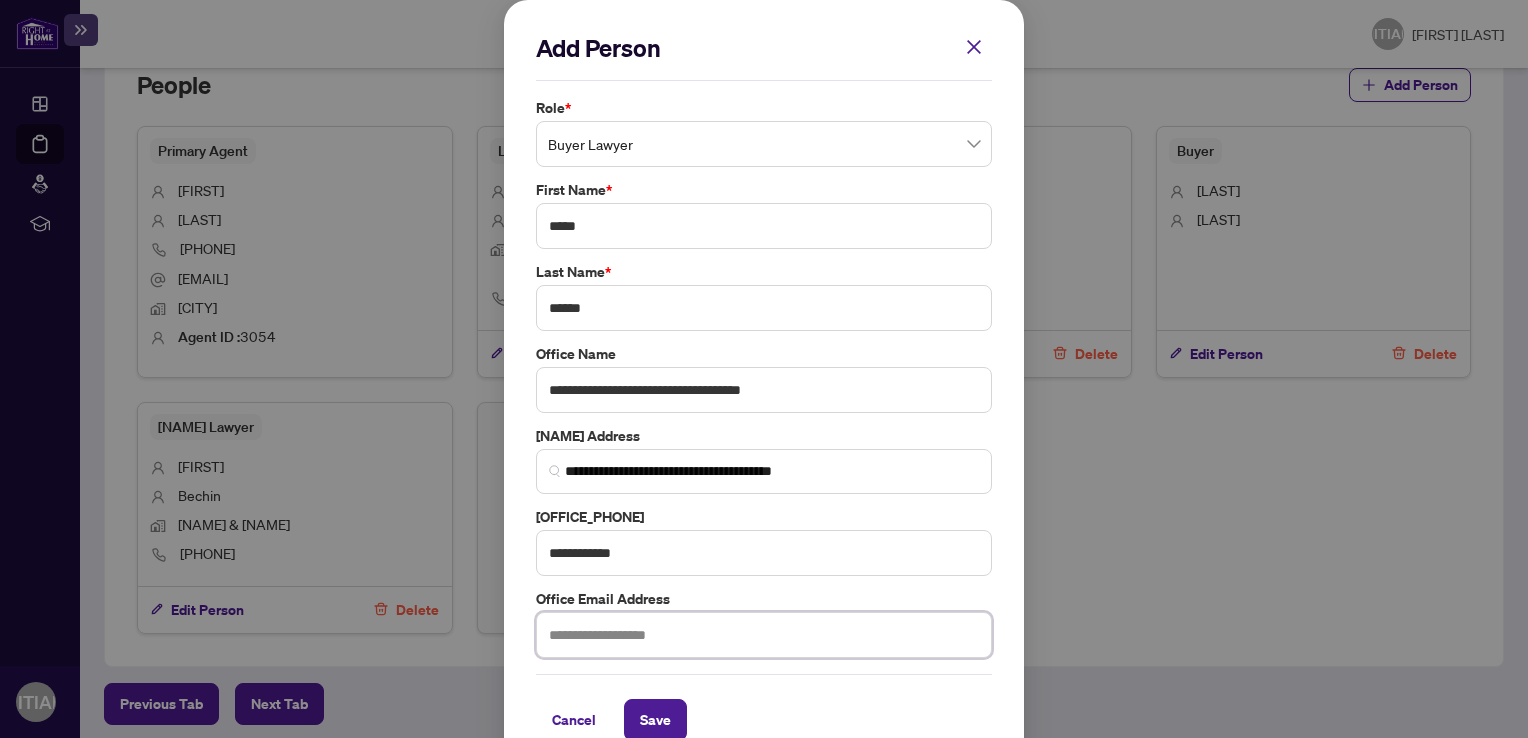 click at bounding box center [764, 635] 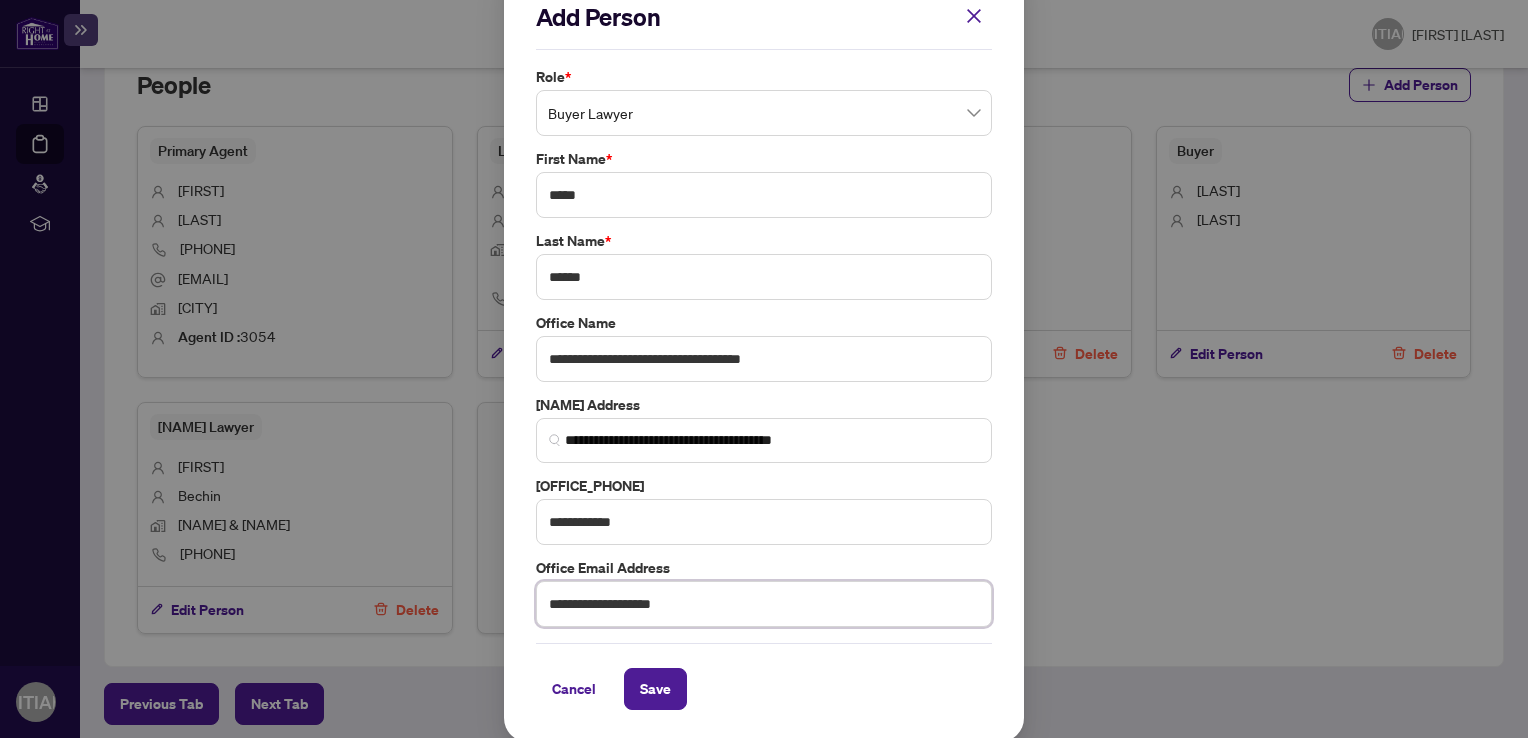 type on "**********" 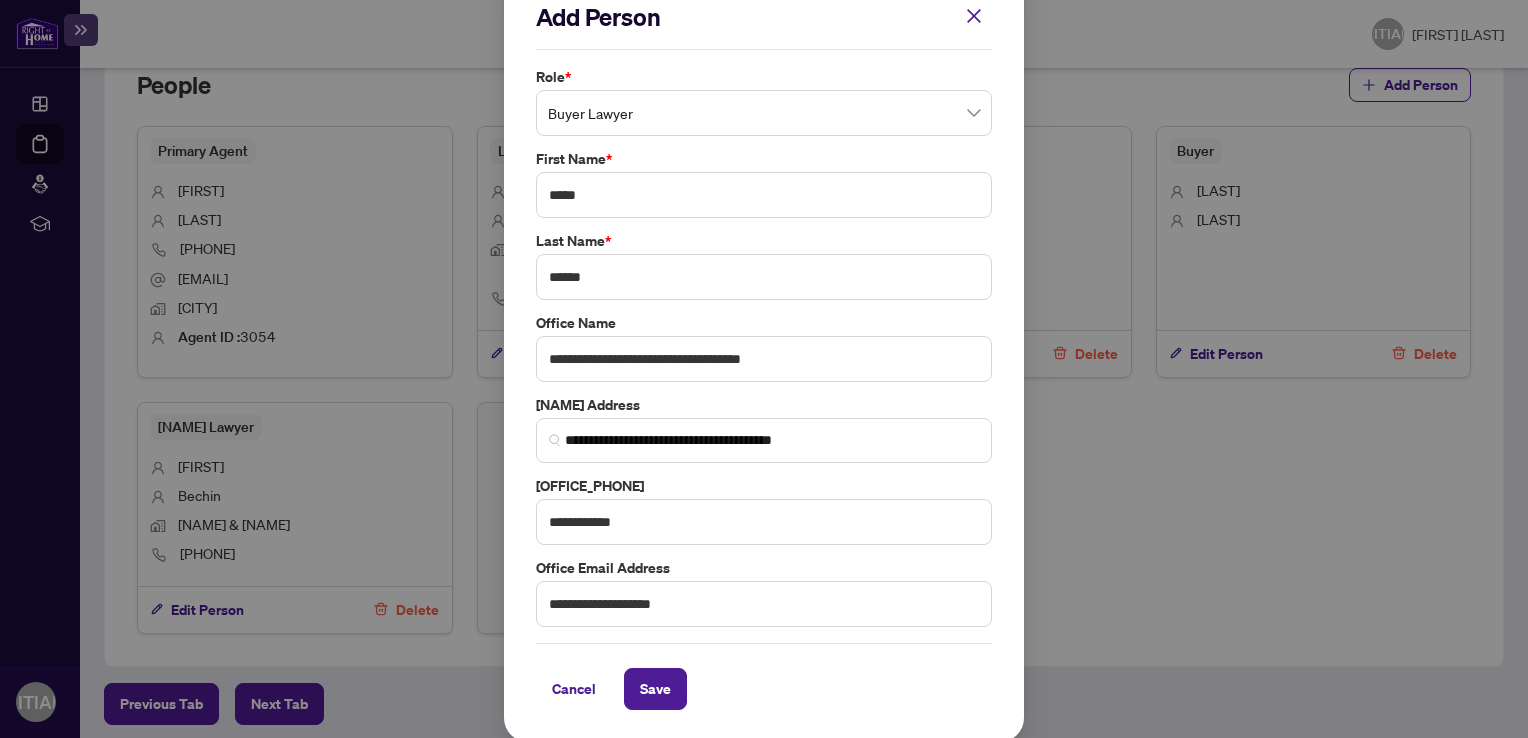 click on "Office Email Address" at bounding box center [764, 77] 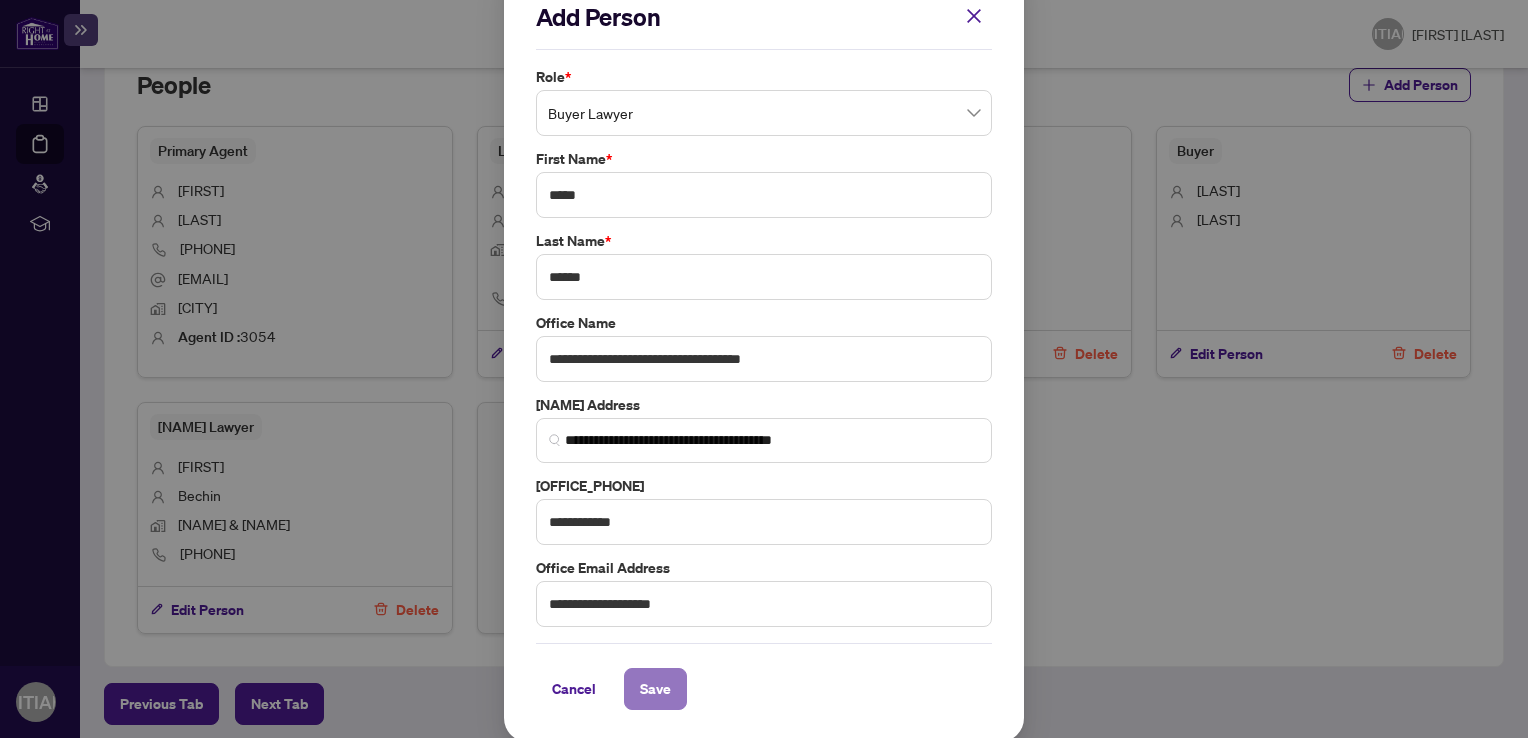 click on "Save" at bounding box center (0, 0) 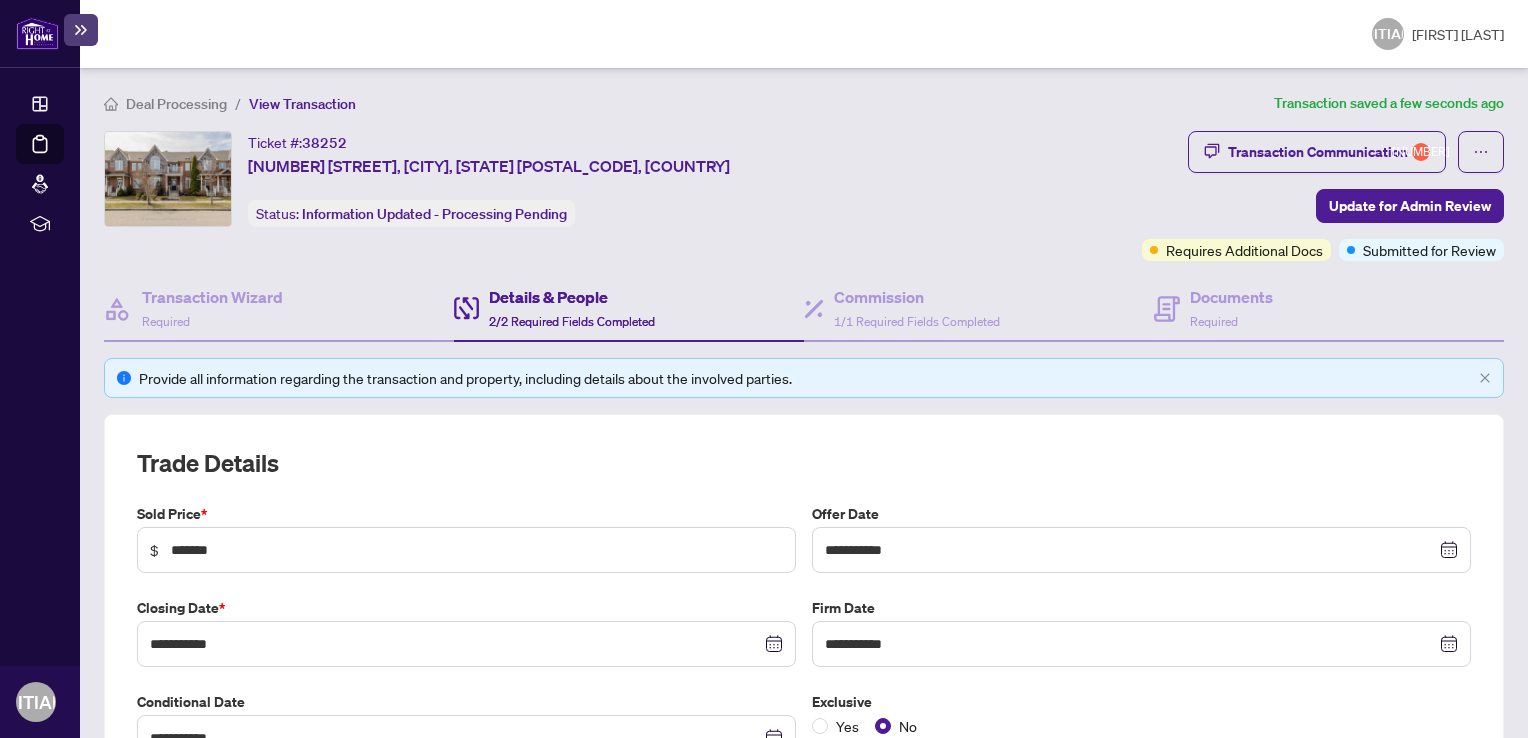 scroll, scrollTop: 0, scrollLeft: 0, axis: both 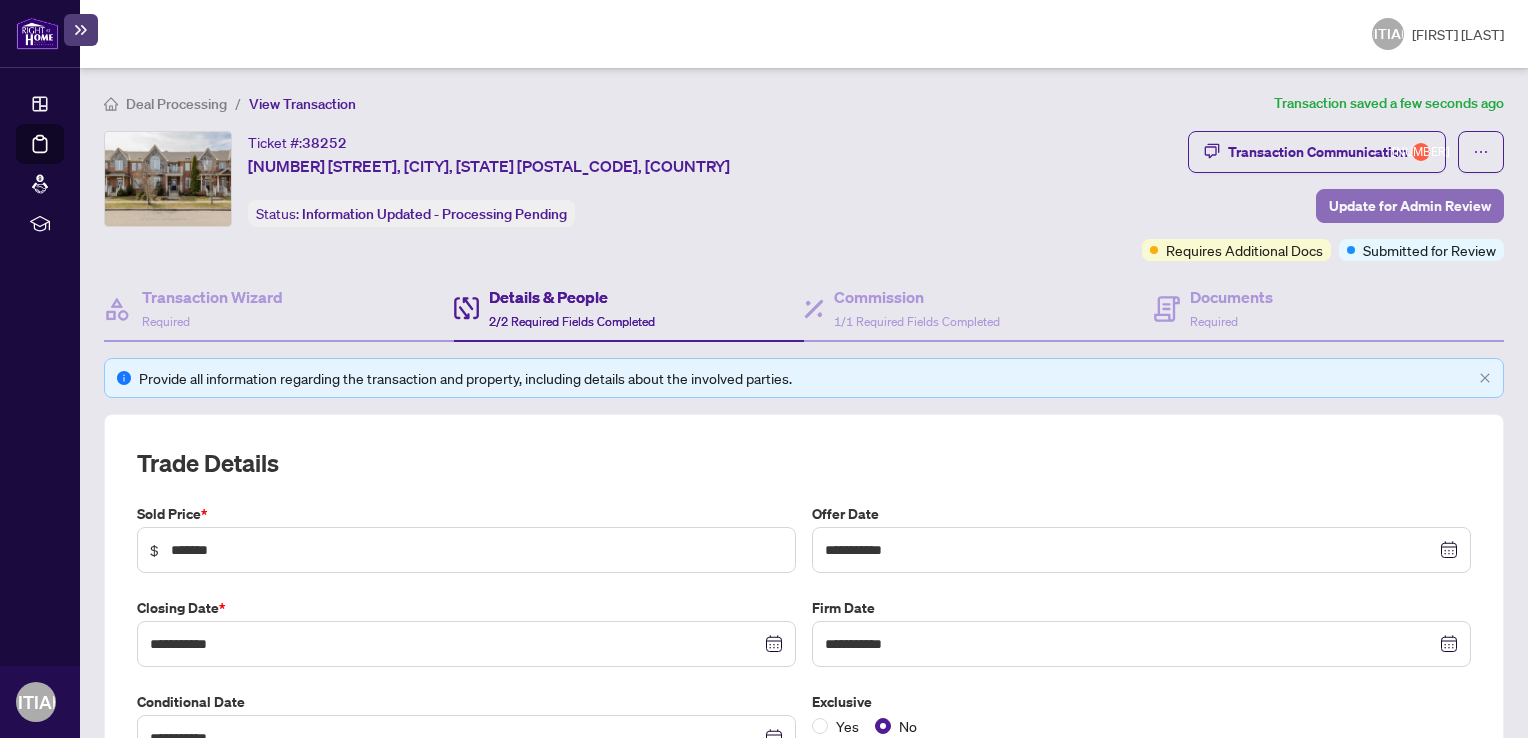 click on "Update for Admin Review" at bounding box center [1410, 206] 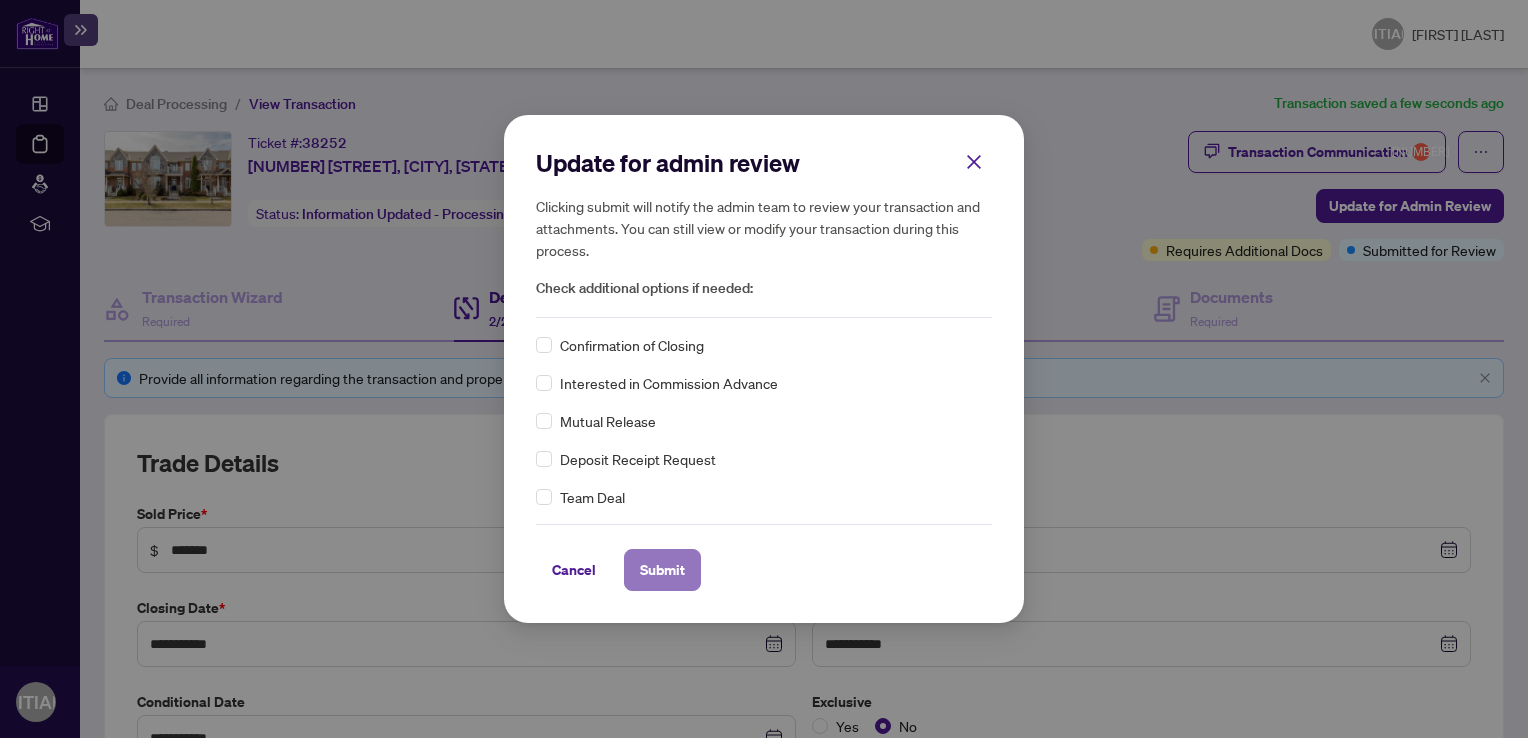 click on "Submit" at bounding box center (662, 570) 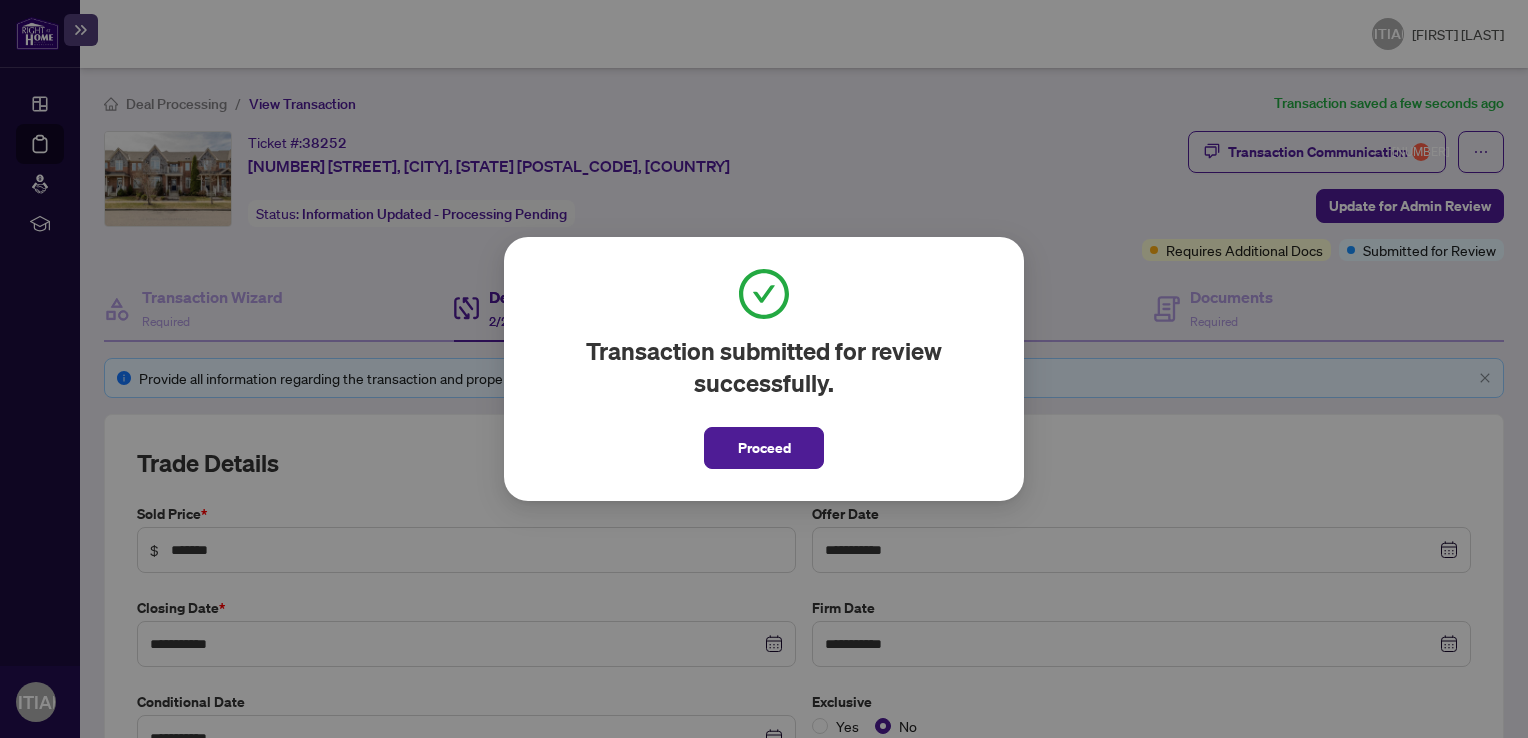 click on "Proceed" at bounding box center (764, 448) 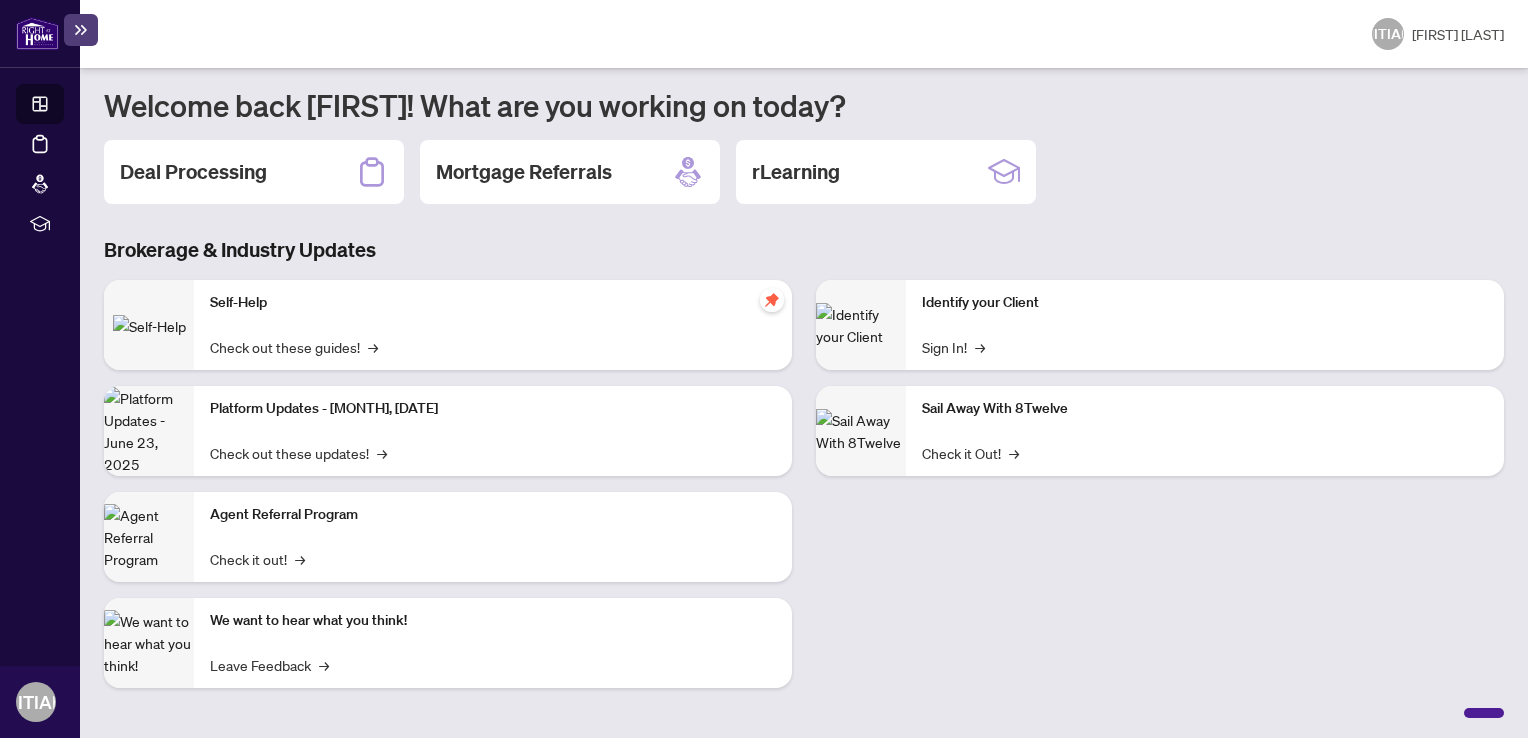 scroll, scrollTop: 192, scrollLeft: 0, axis: vertical 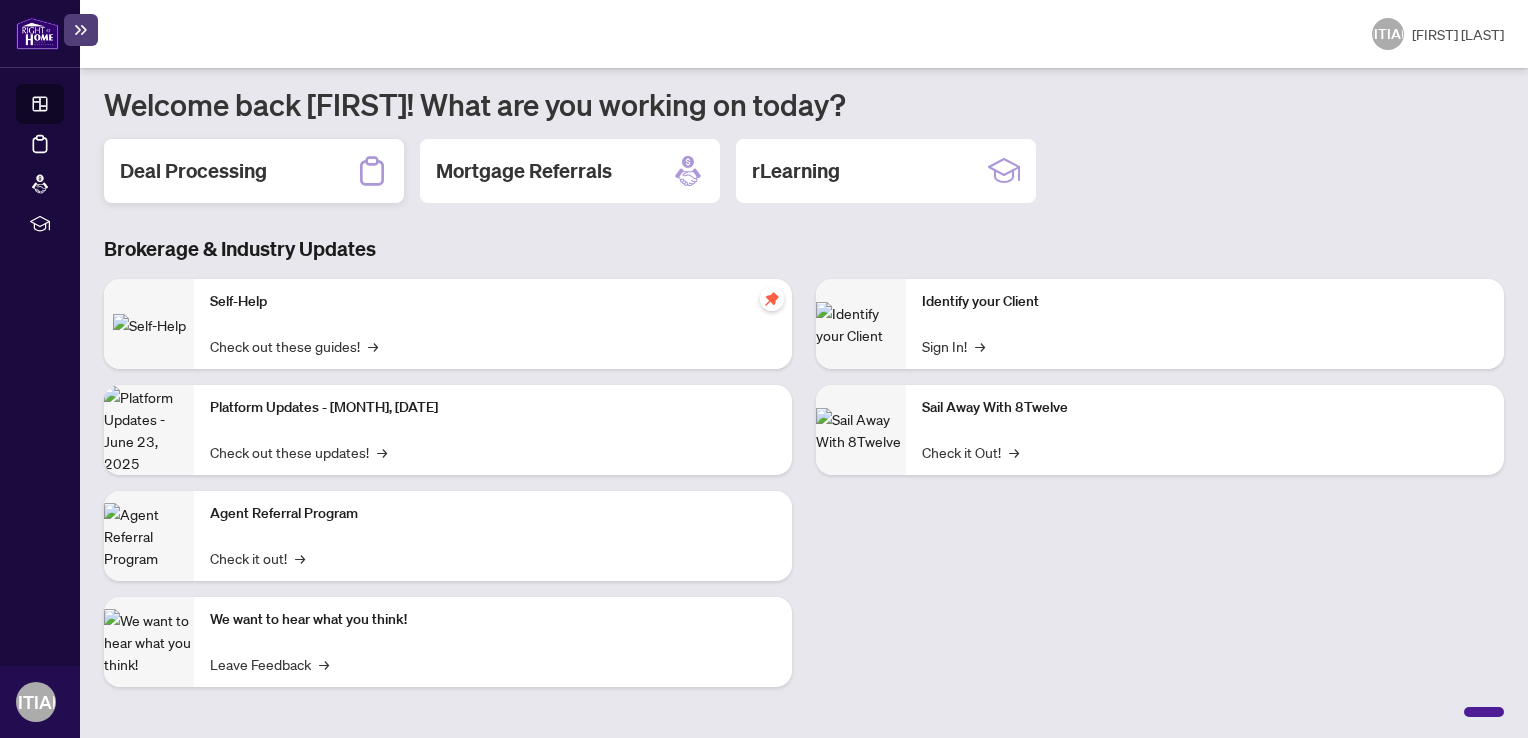 click on "Deal Processing" at bounding box center [193, 171] 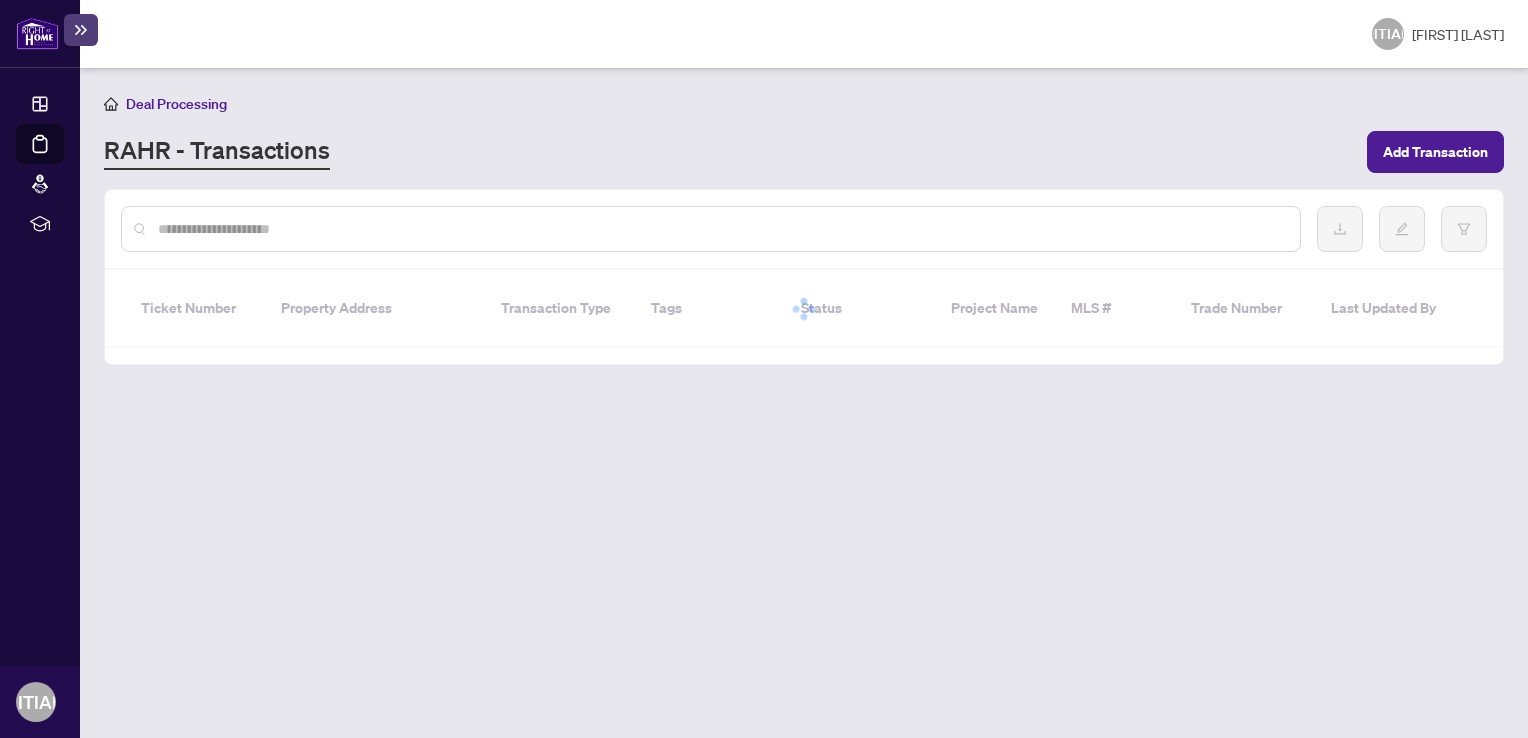 scroll, scrollTop: 0, scrollLeft: 0, axis: both 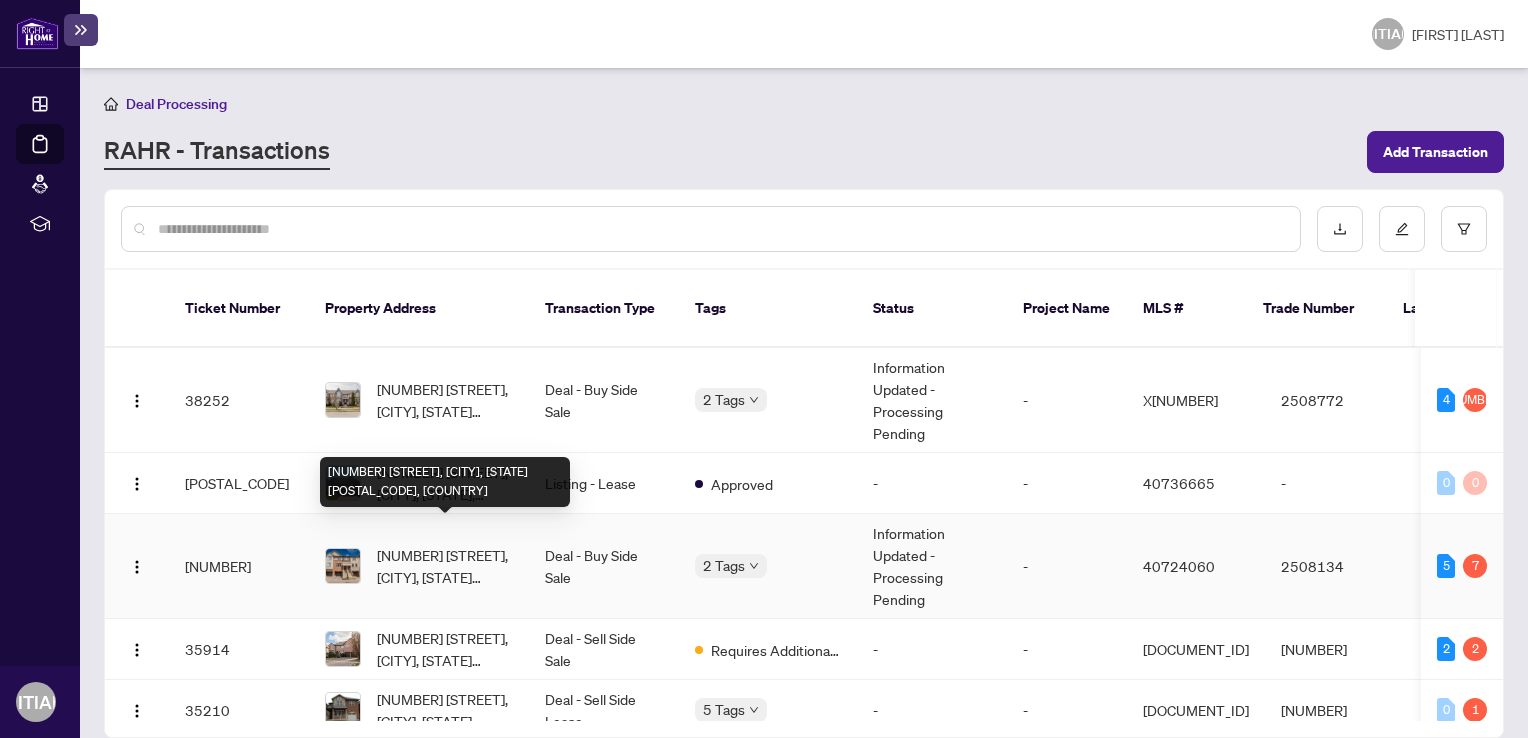 click on "[NUMBER] [STREET], [CITY], [STATE] [POSTAL_CODE], [COUNTRY]" at bounding box center (445, 566) 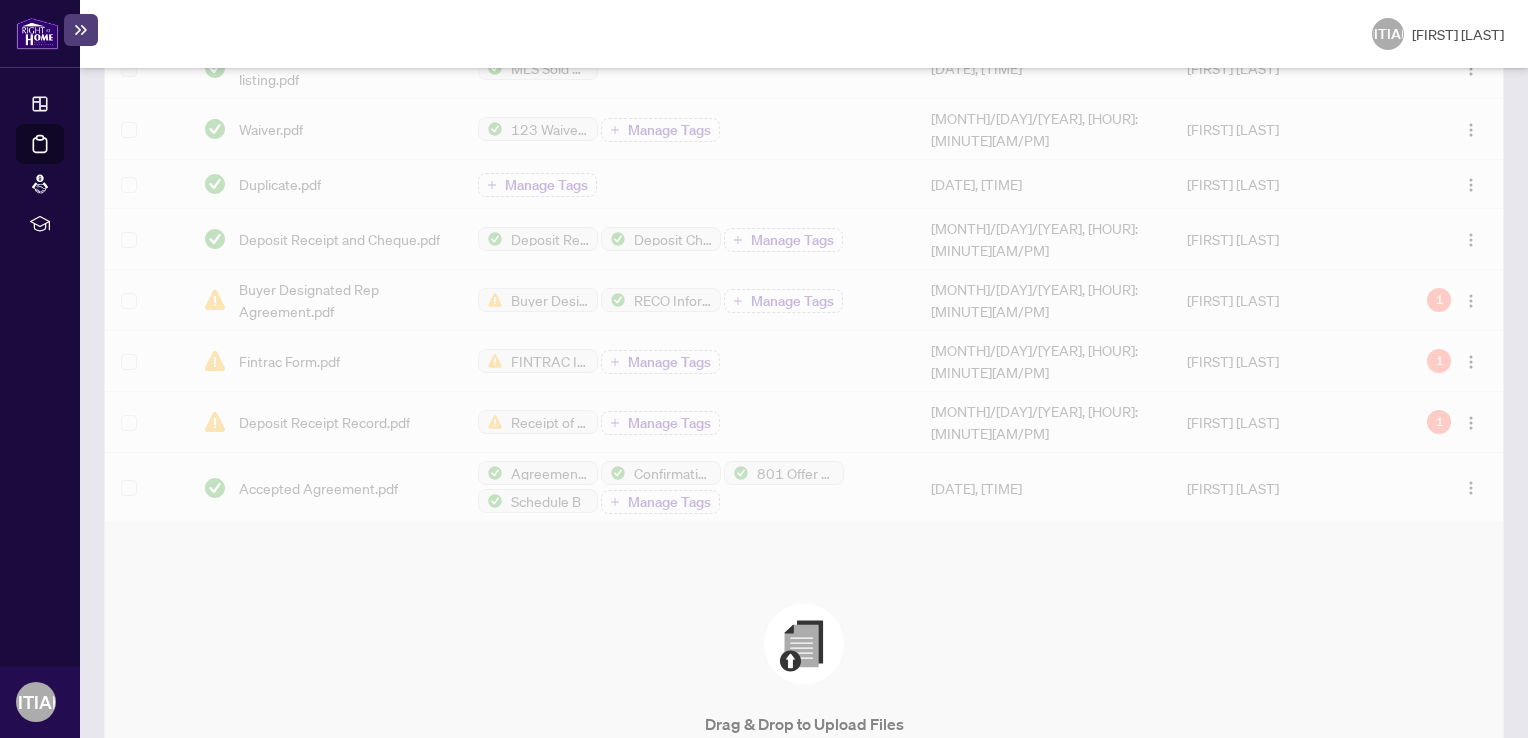 scroll, scrollTop: 976, scrollLeft: 0, axis: vertical 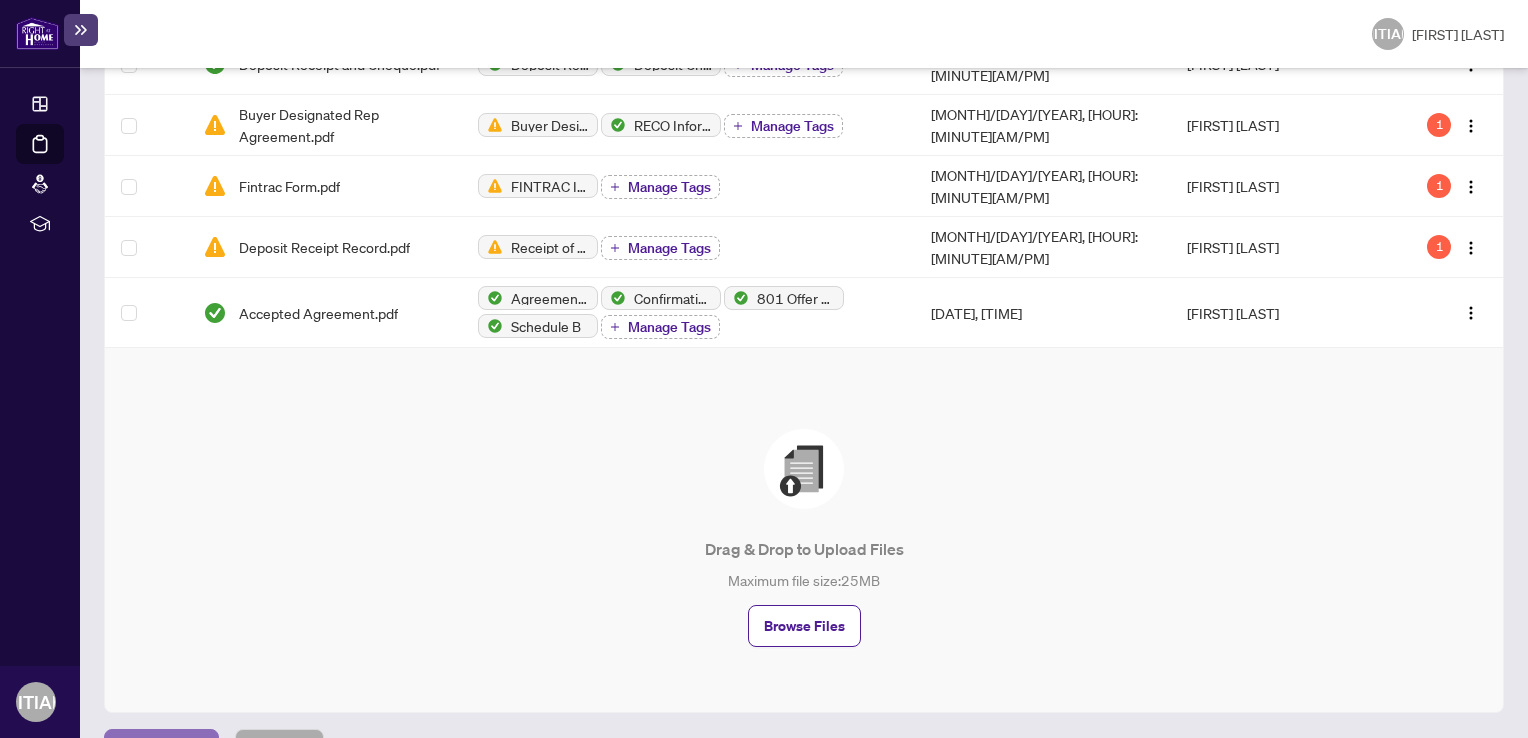 click on "Previous Tab" at bounding box center [161, 750] 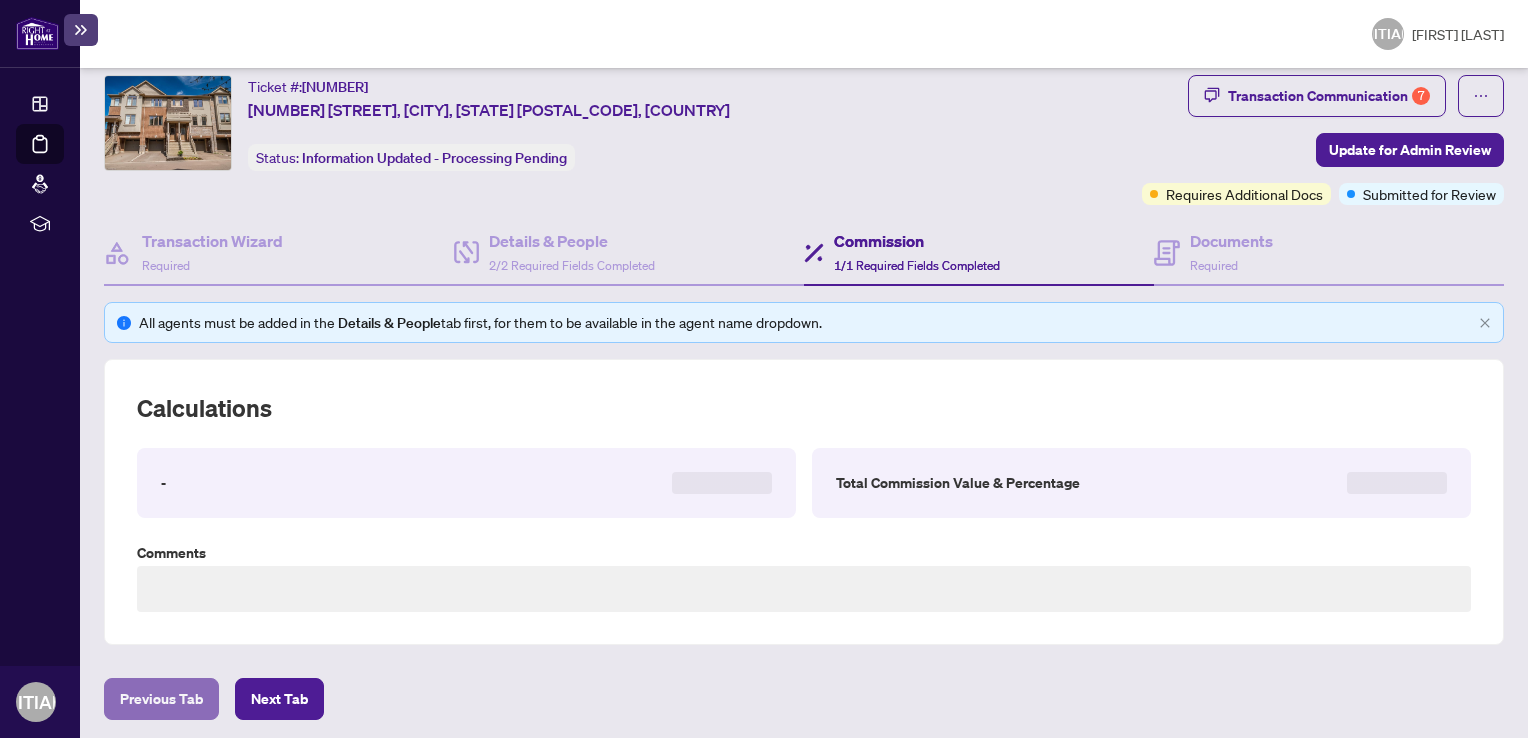 scroll, scrollTop: 561, scrollLeft: 0, axis: vertical 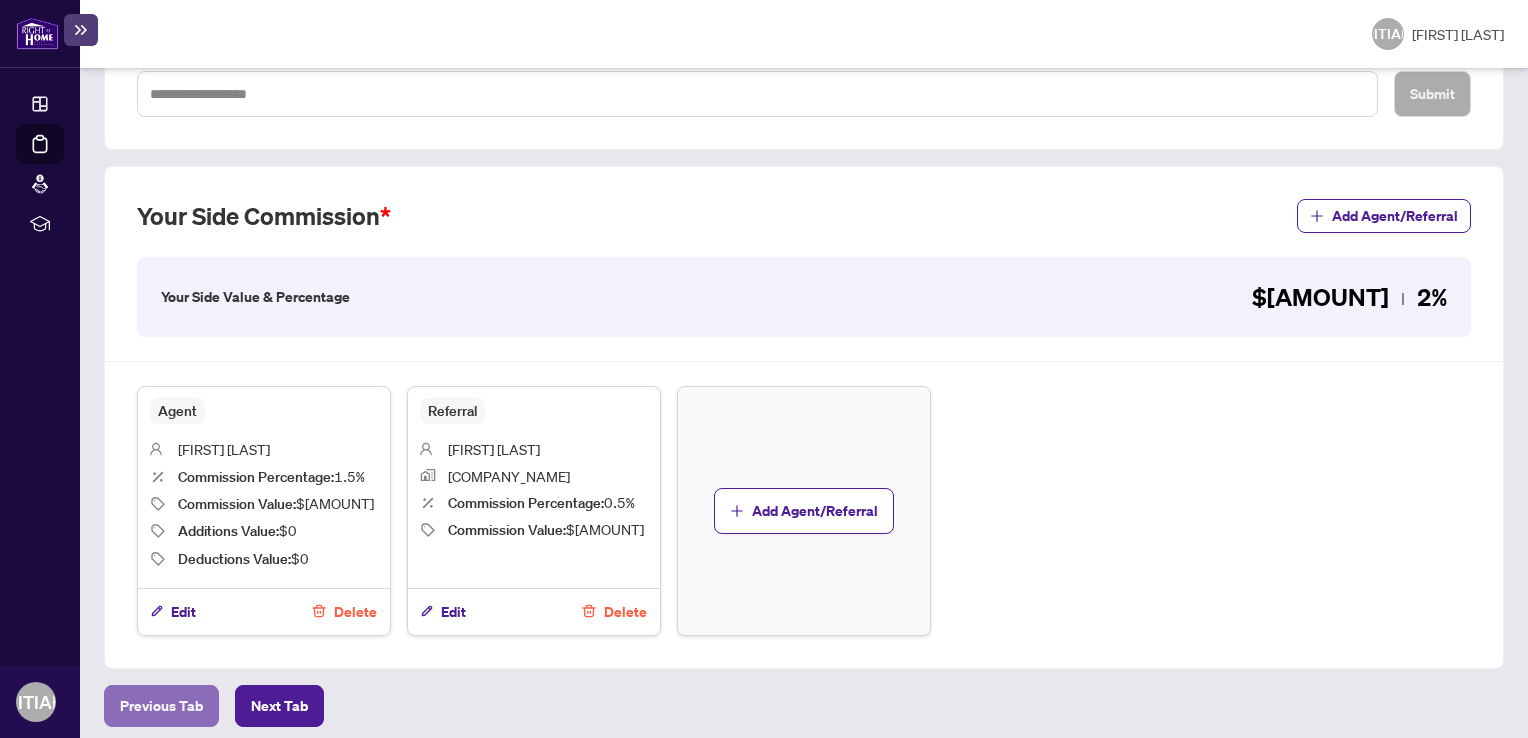 click on "Previous Tab" at bounding box center [161, 706] 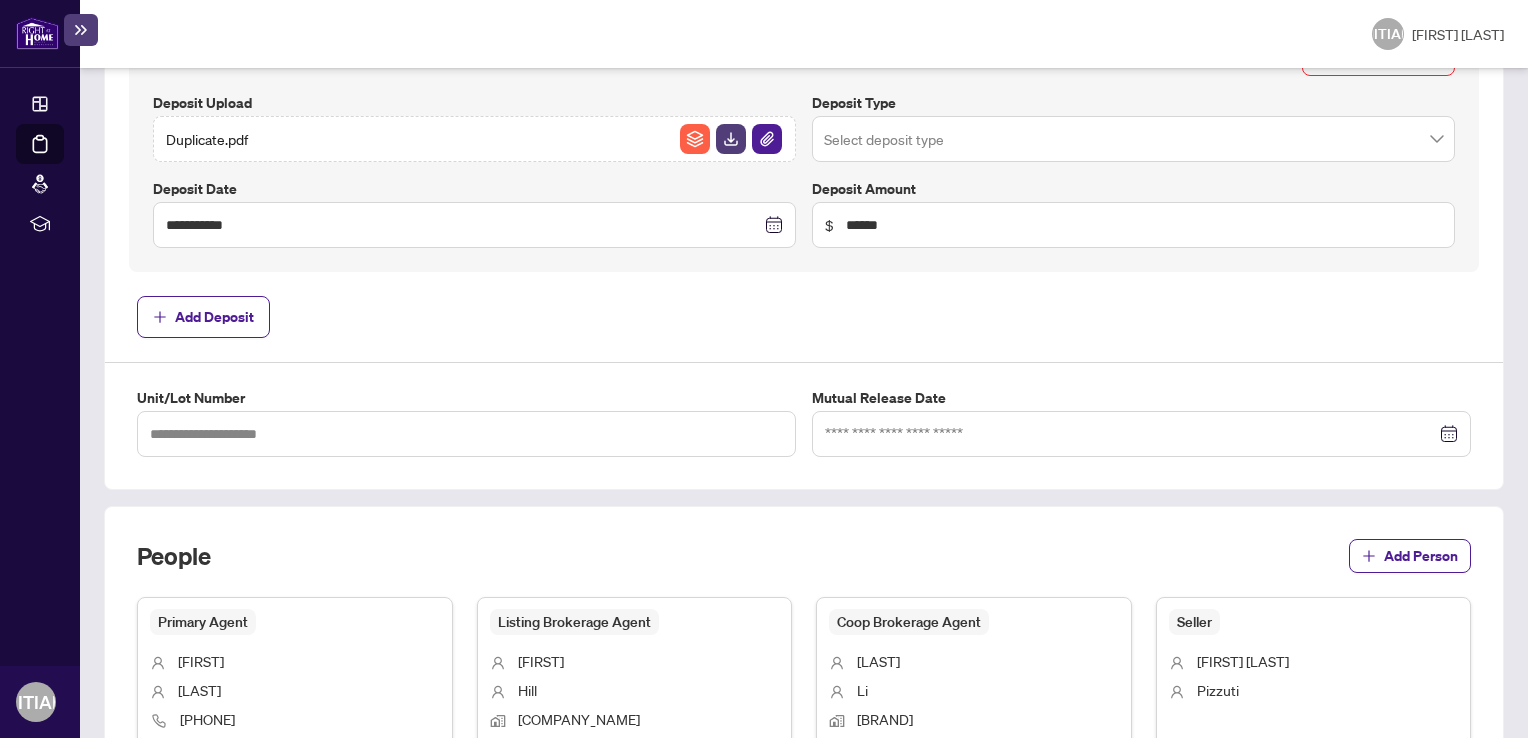 scroll, scrollTop: 976, scrollLeft: 0, axis: vertical 